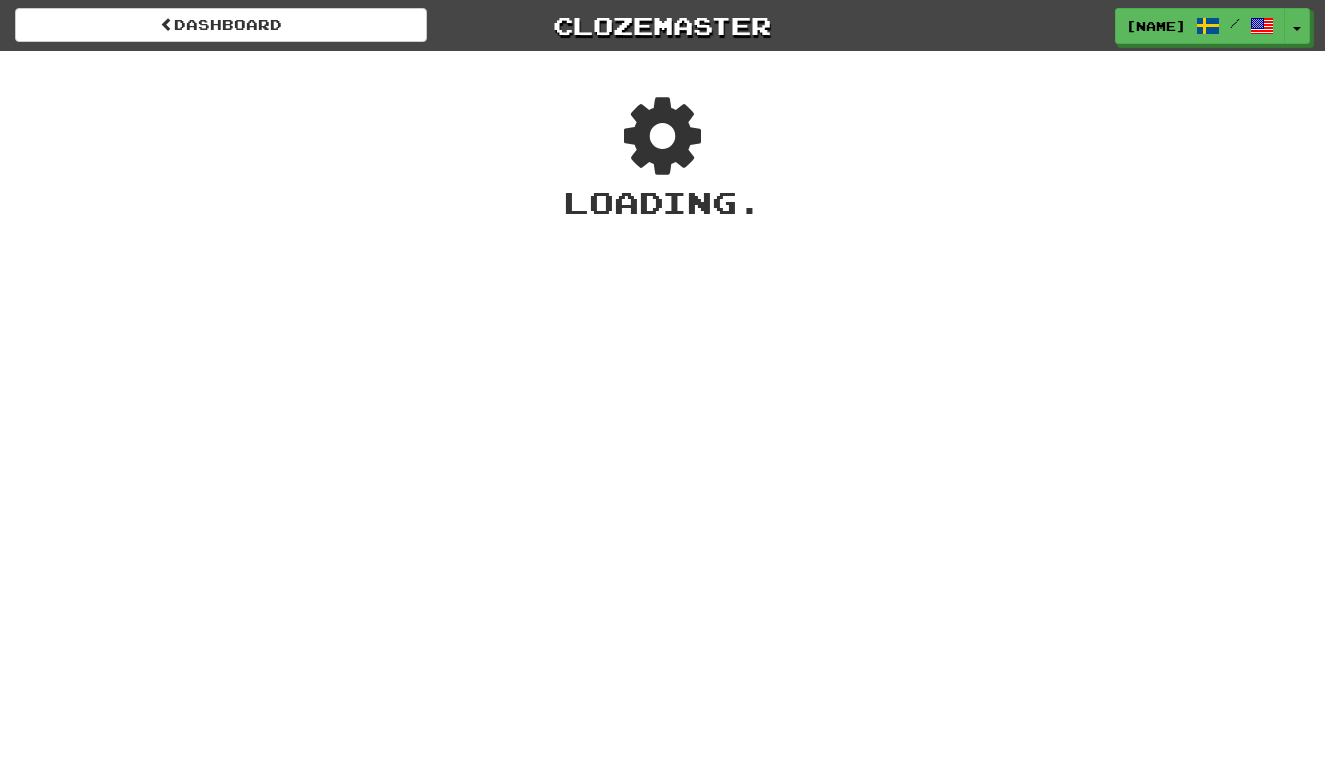 scroll, scrollTop: 0, scrollLeft: 0, axis: both 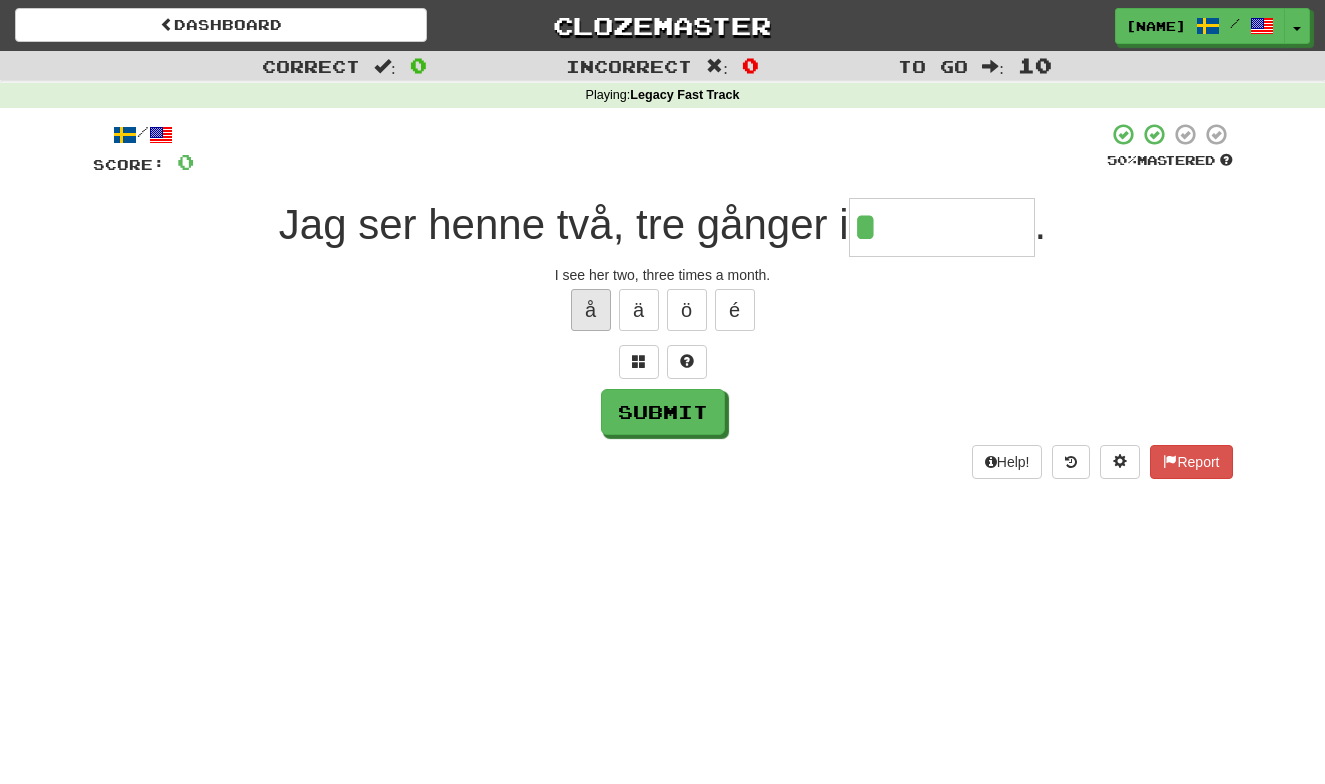 click on "å" at bounding box center [591, 310] 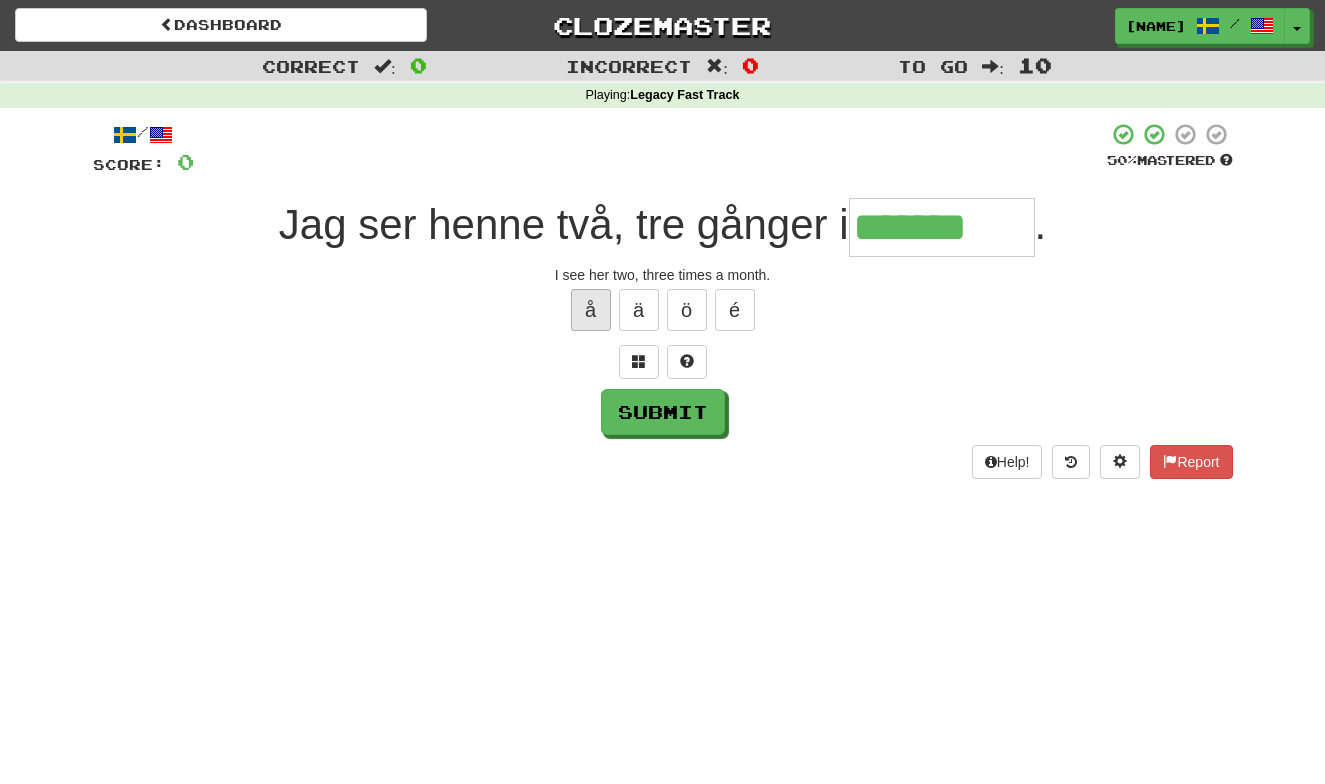 type on "*******" 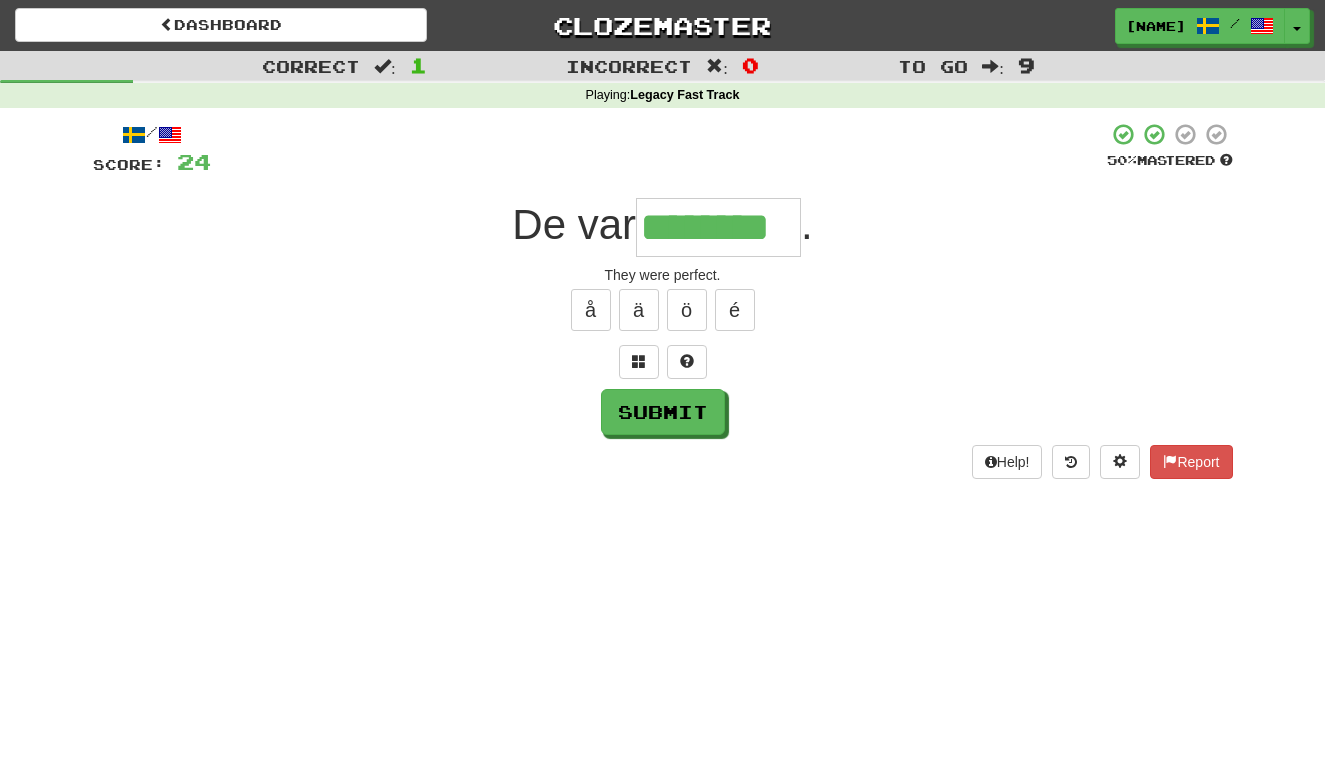 type on "********" 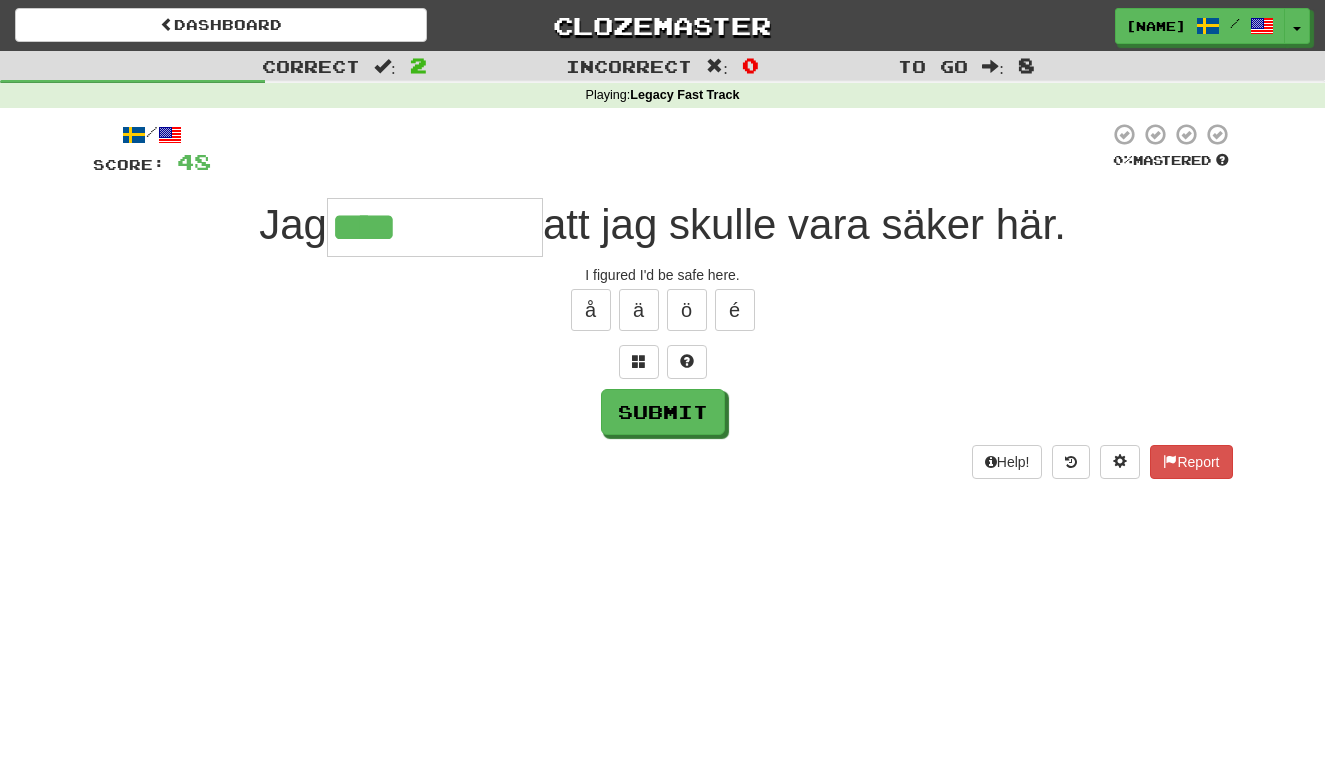 click on "å" at bounding box center (591, 310) 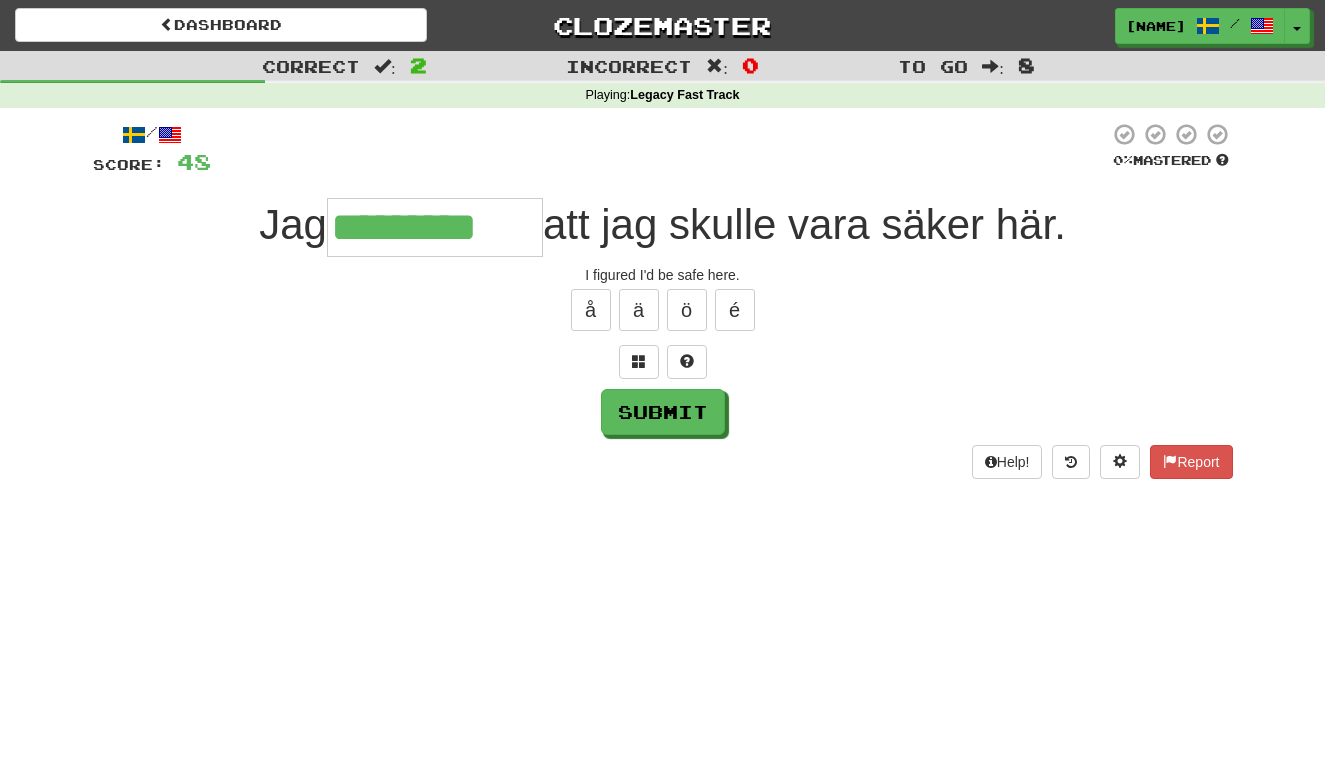 type on "*********" 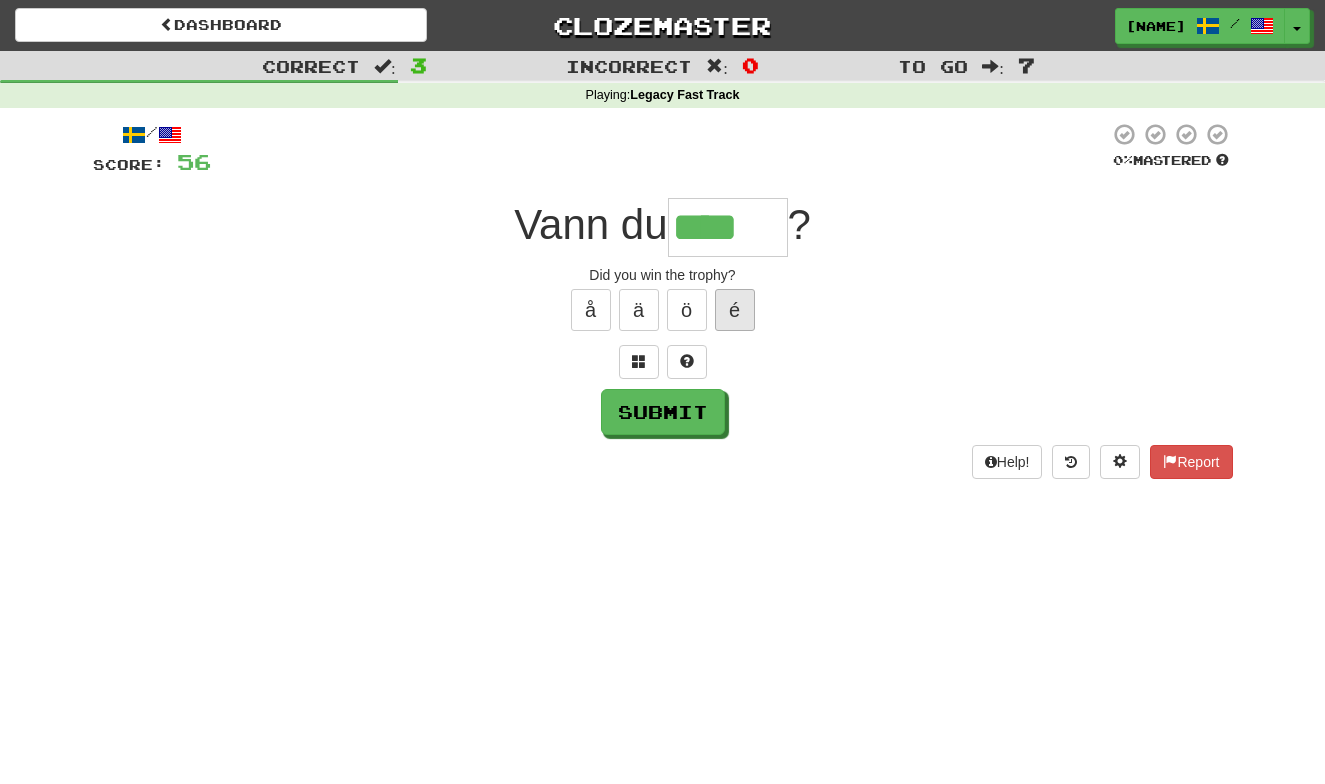 click on "é" at bounding box center (735, 310) 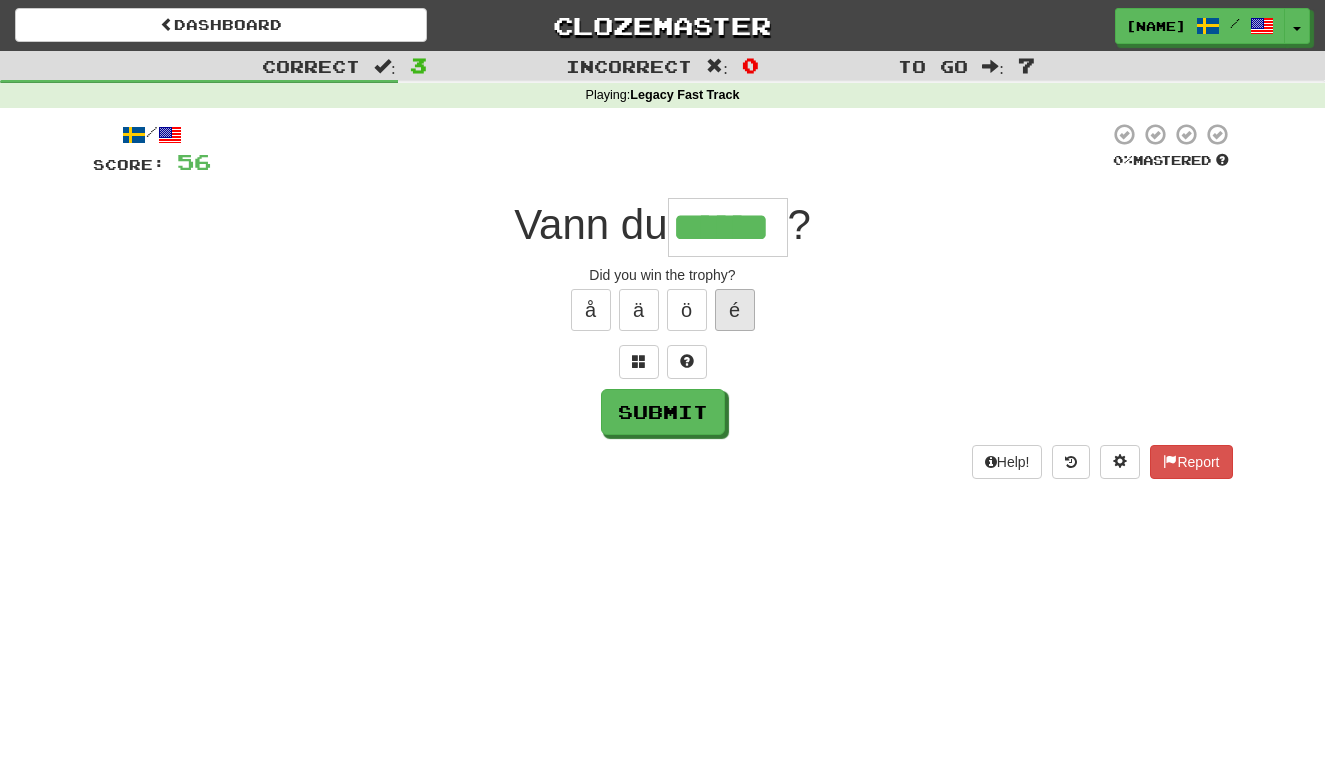 type on "******" 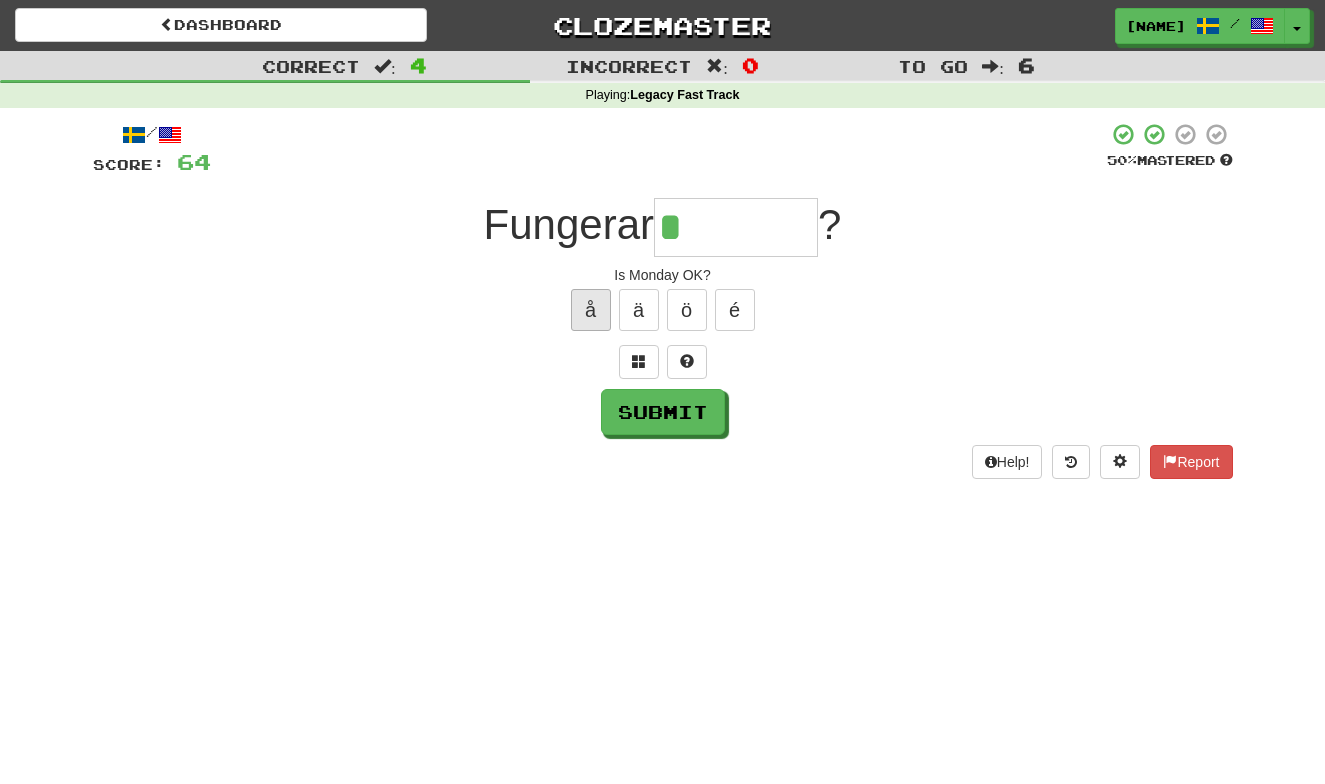 click on "å" at bounding box center [591, 310] 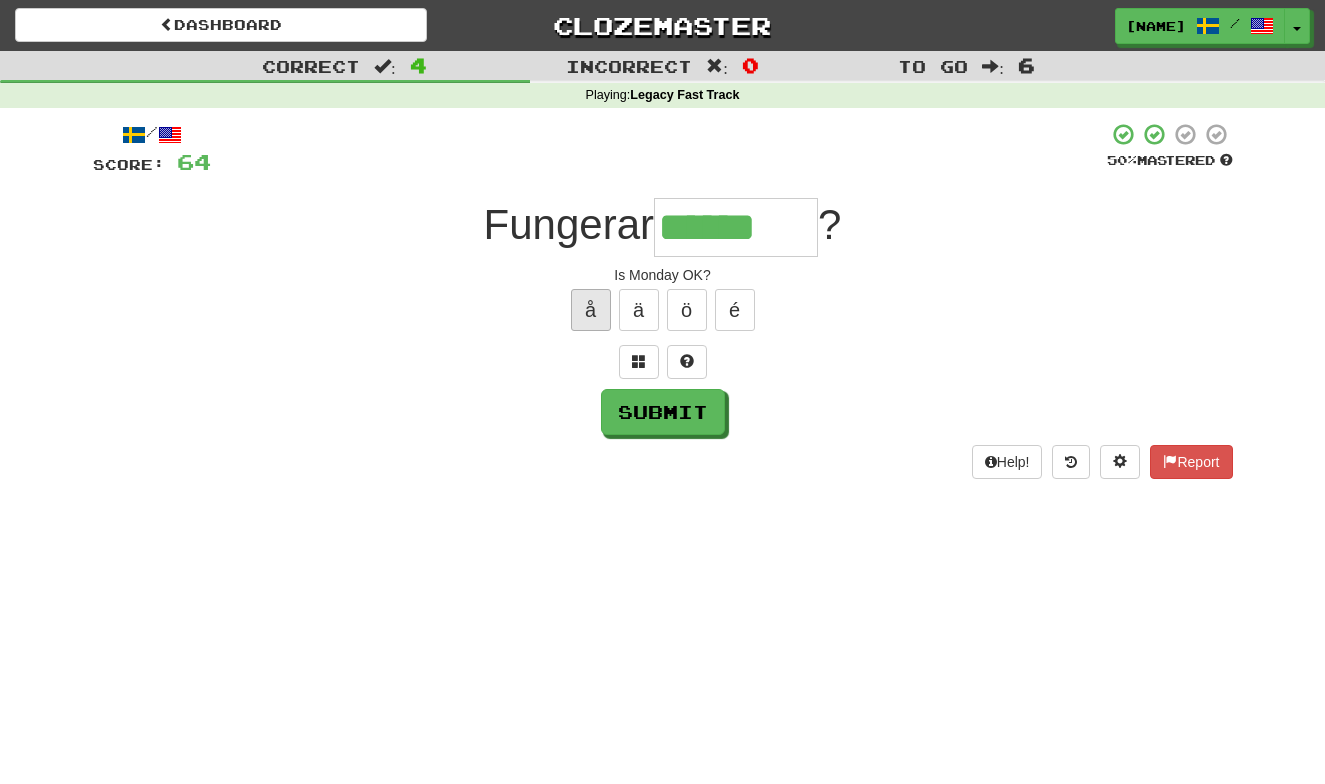 type on "******" 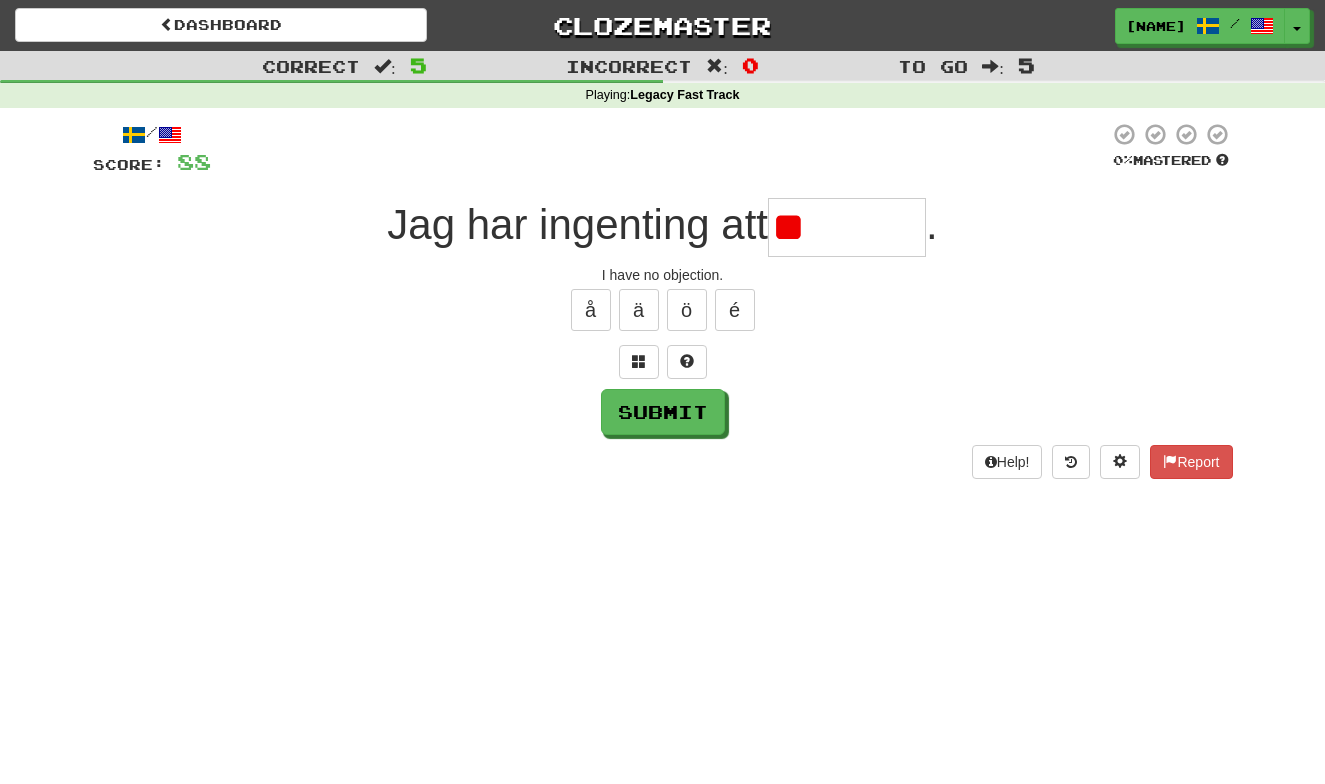type on "*" 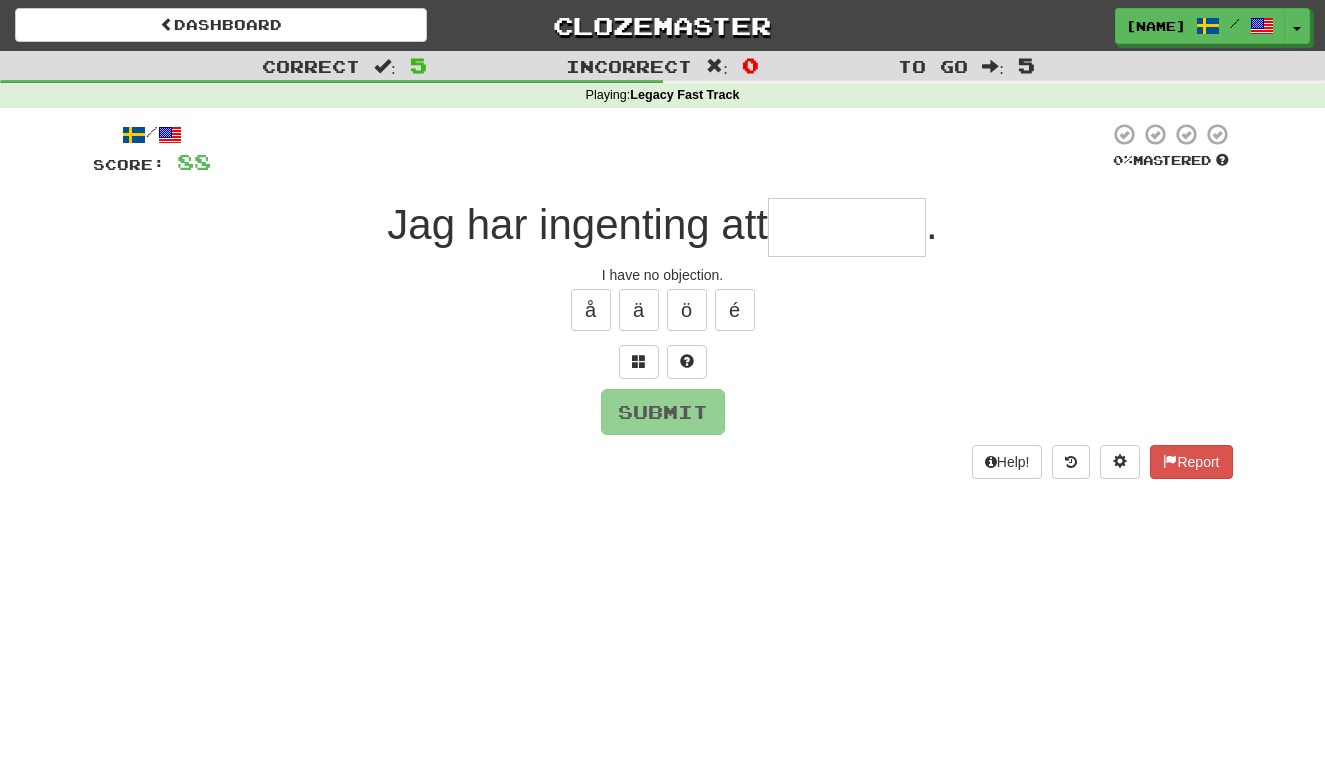 type on "*" 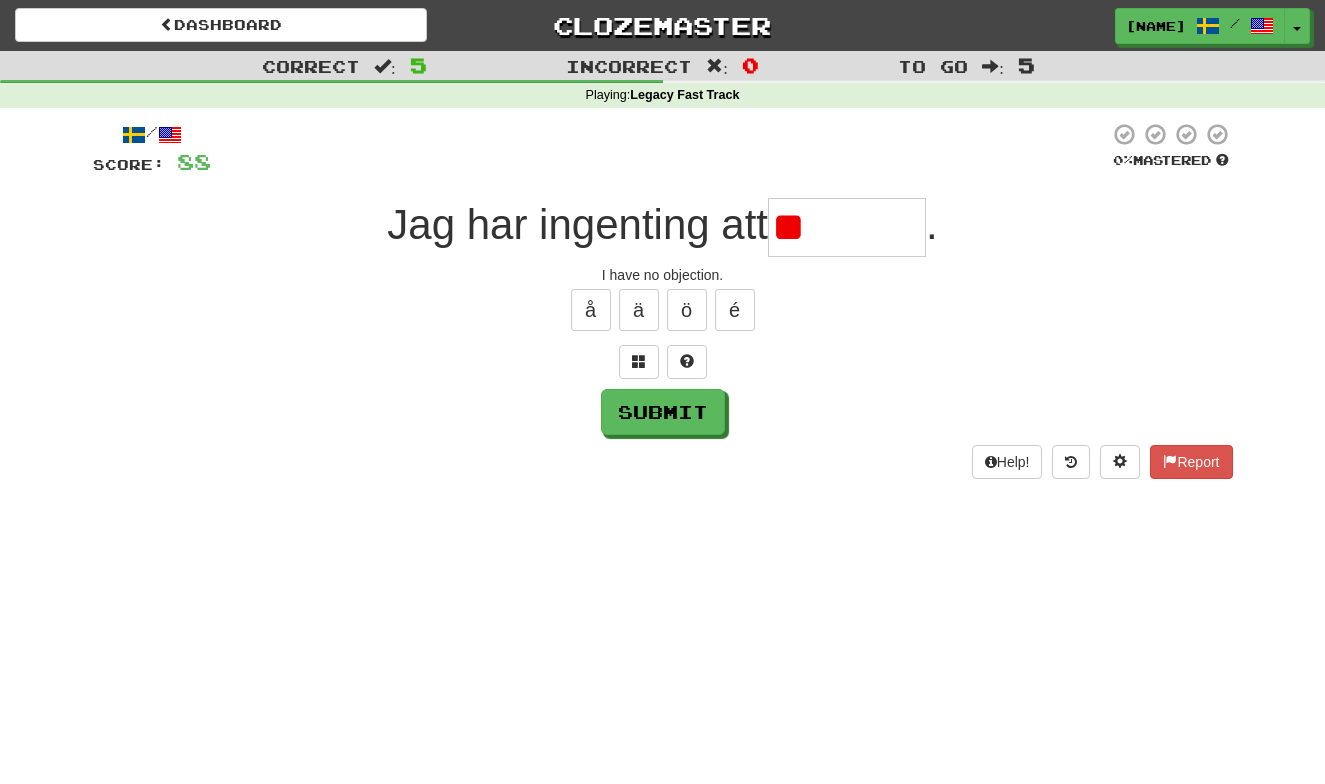 type on "*" 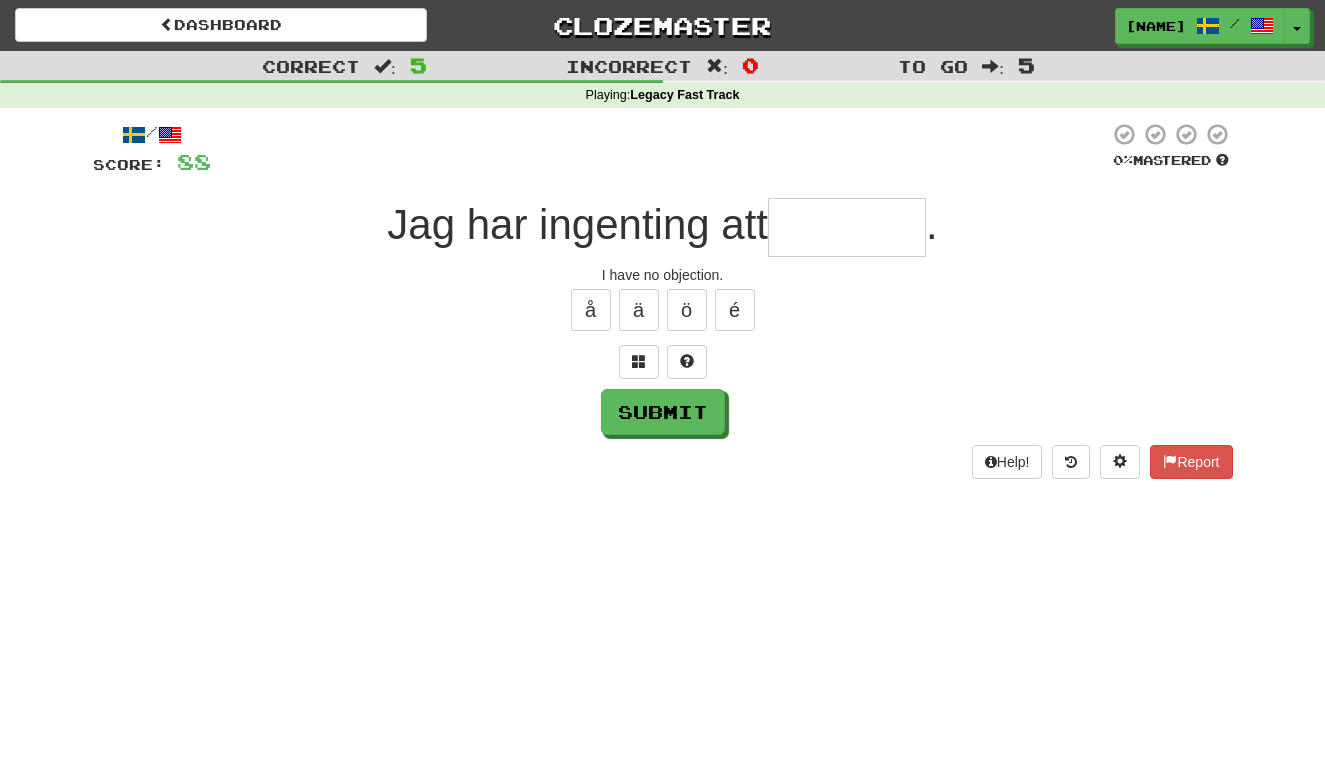 type on "*" 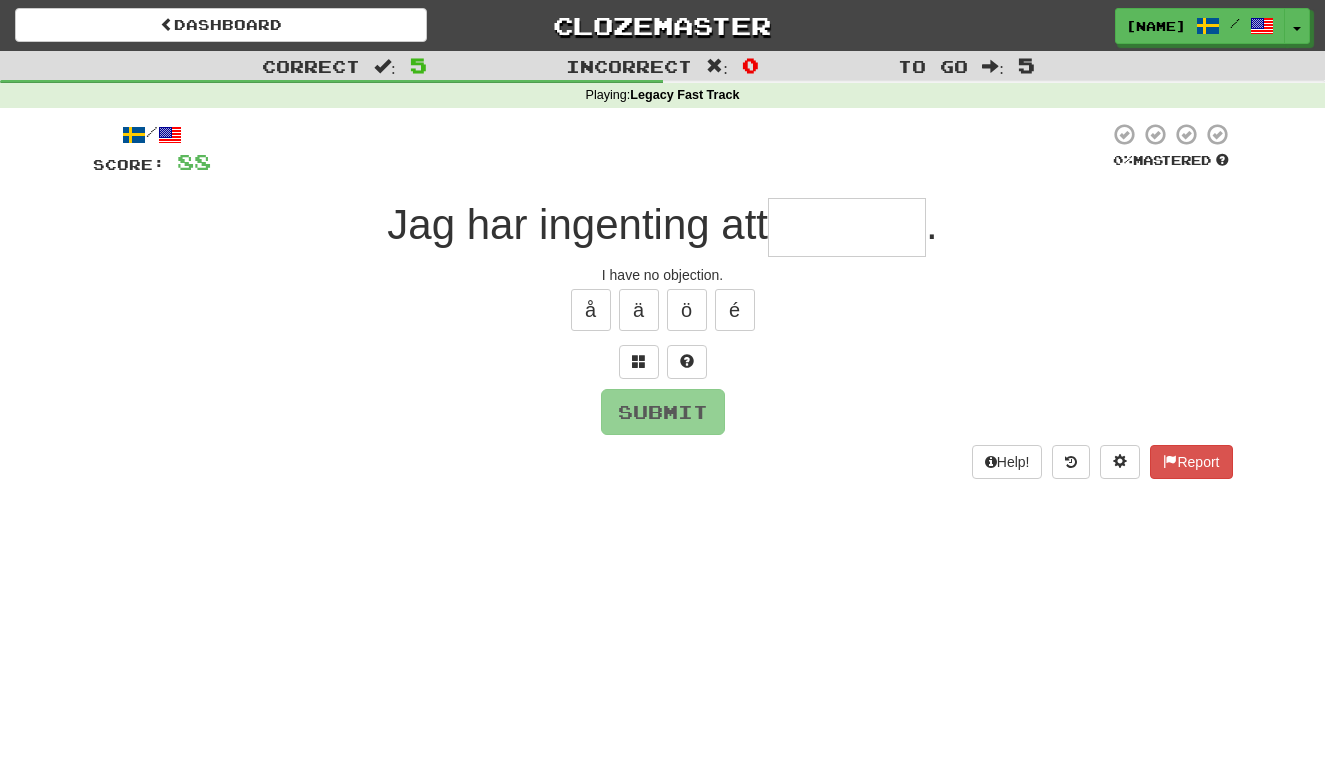 type on "*" 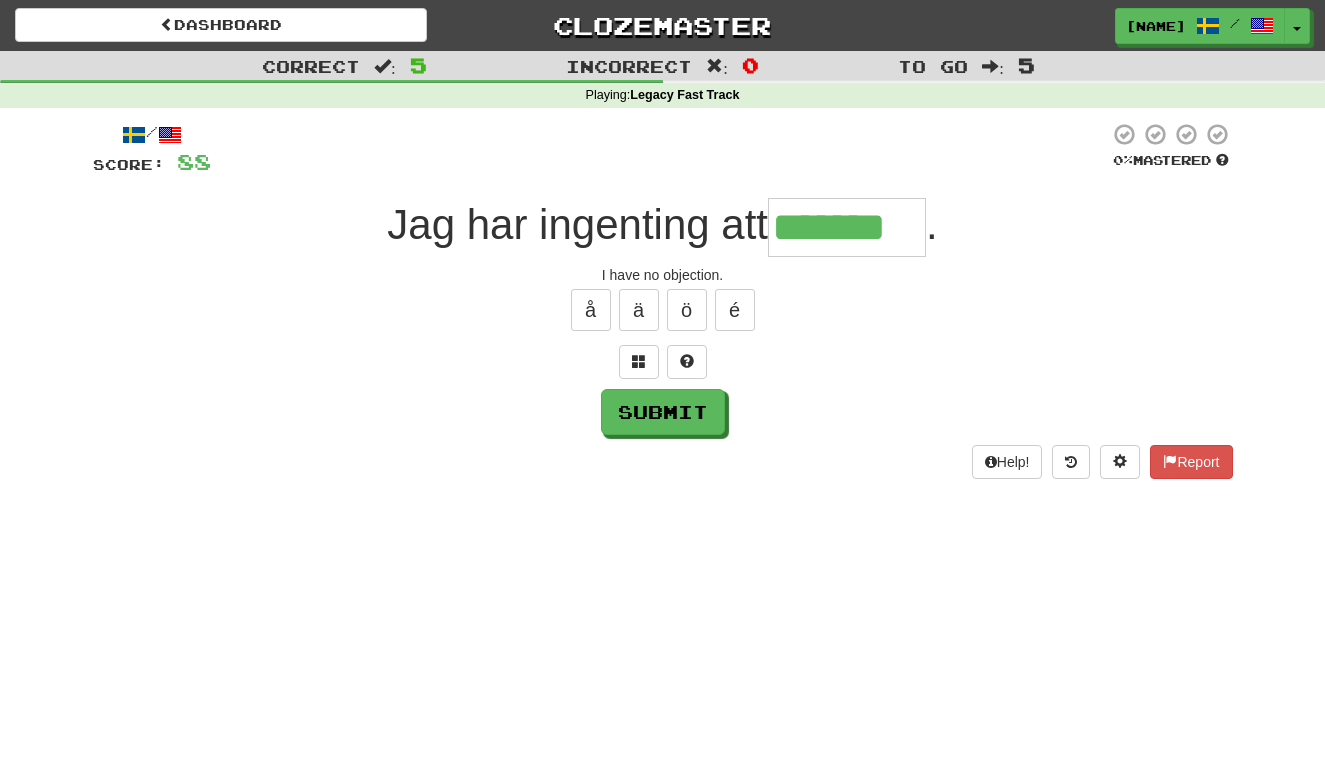type on "*******" 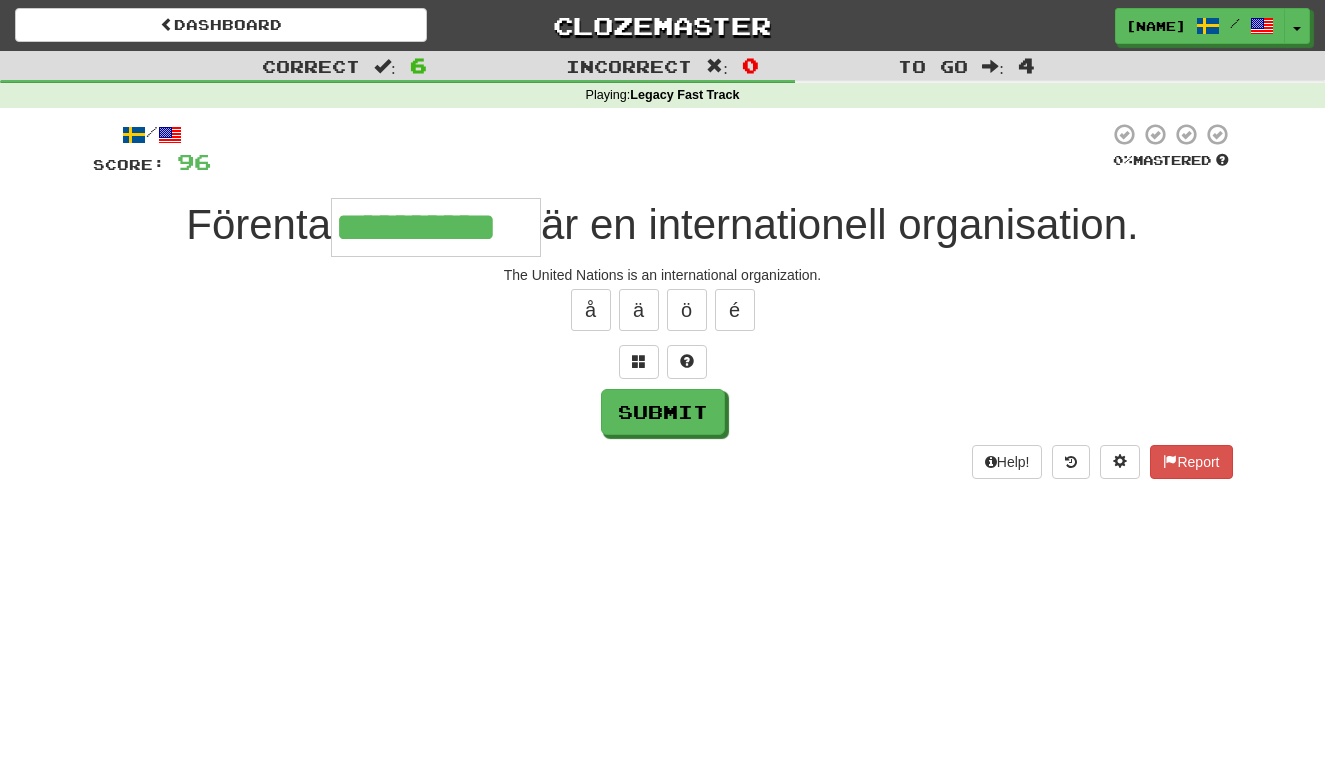 type on "**********" 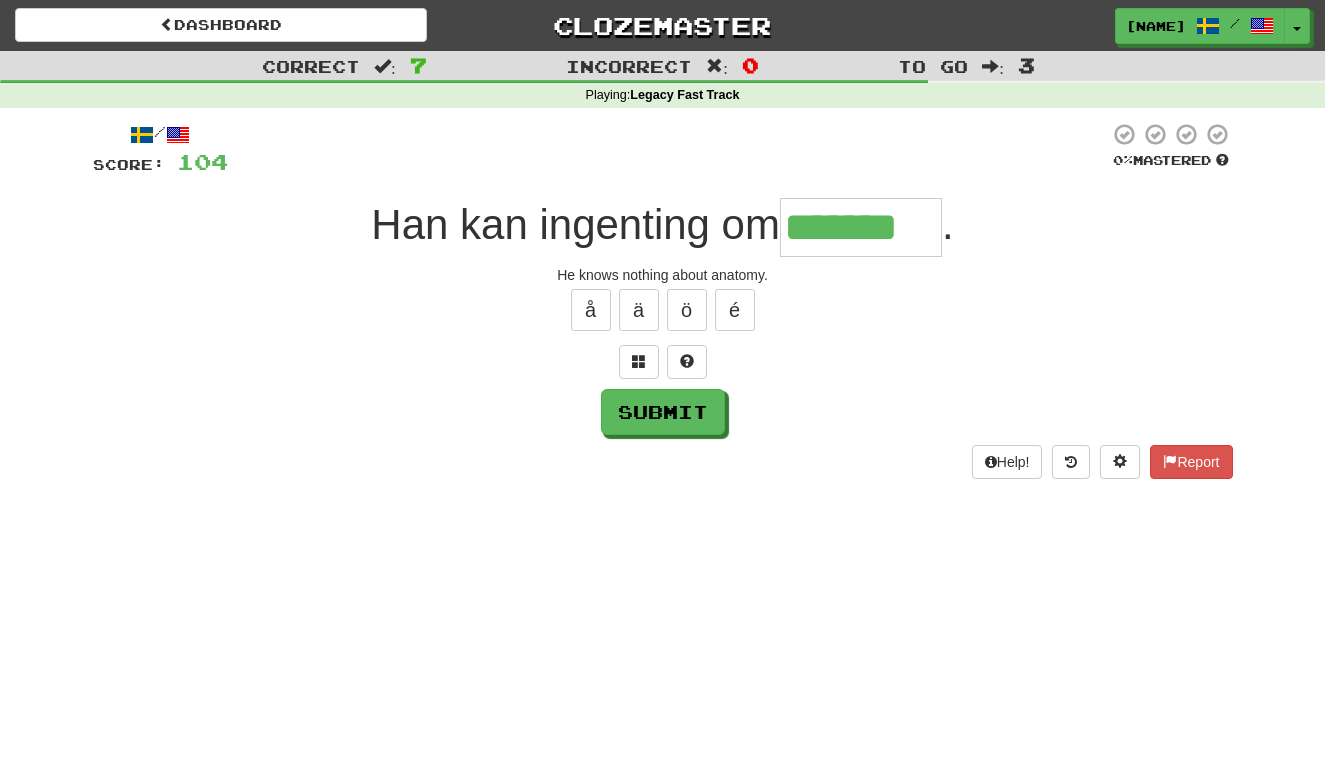 type on "*******" 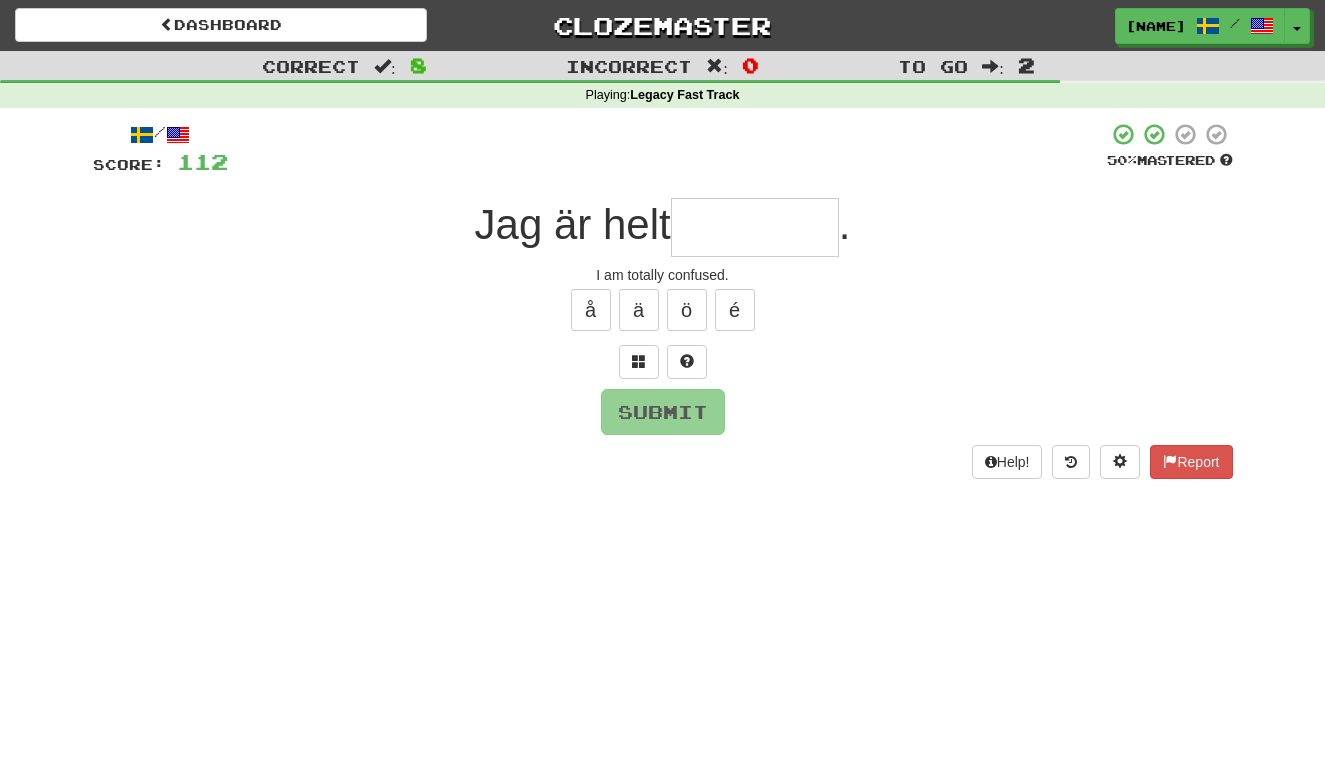 type on "*" 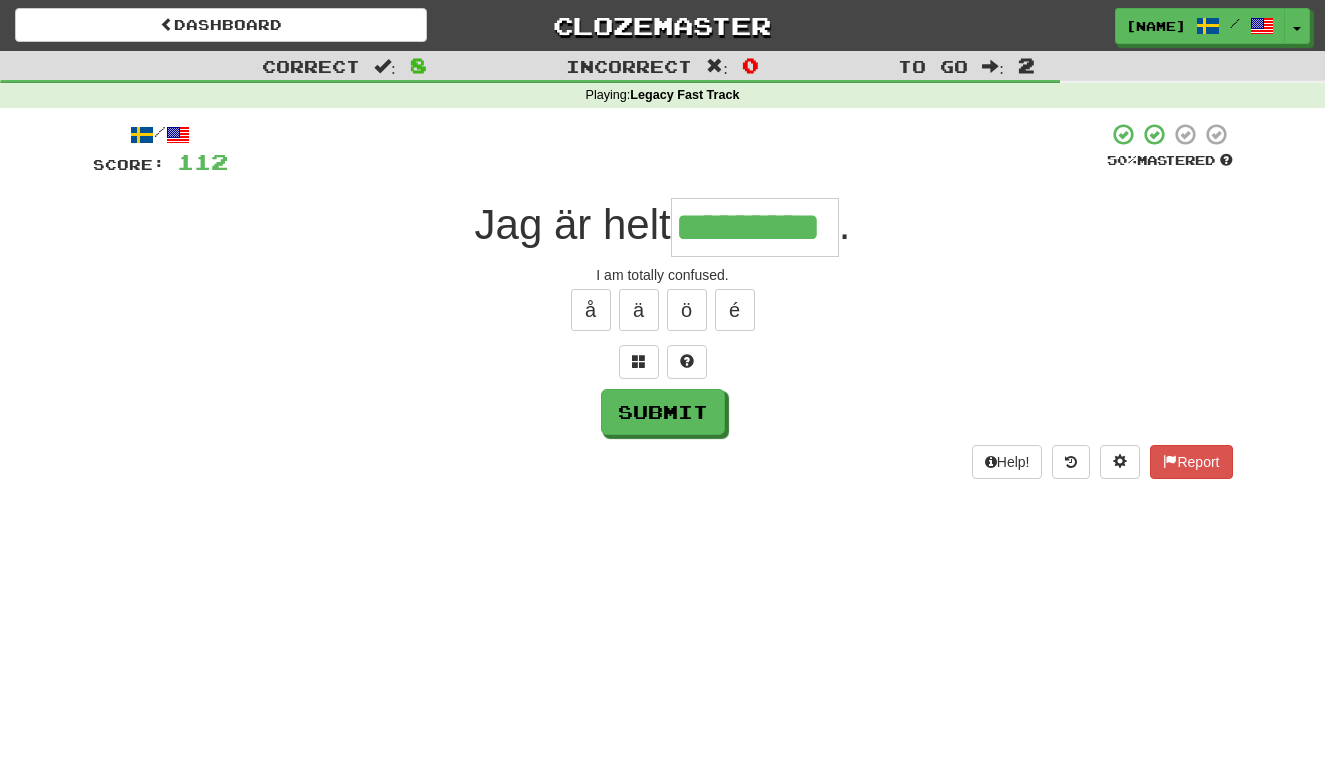 type on "*********" 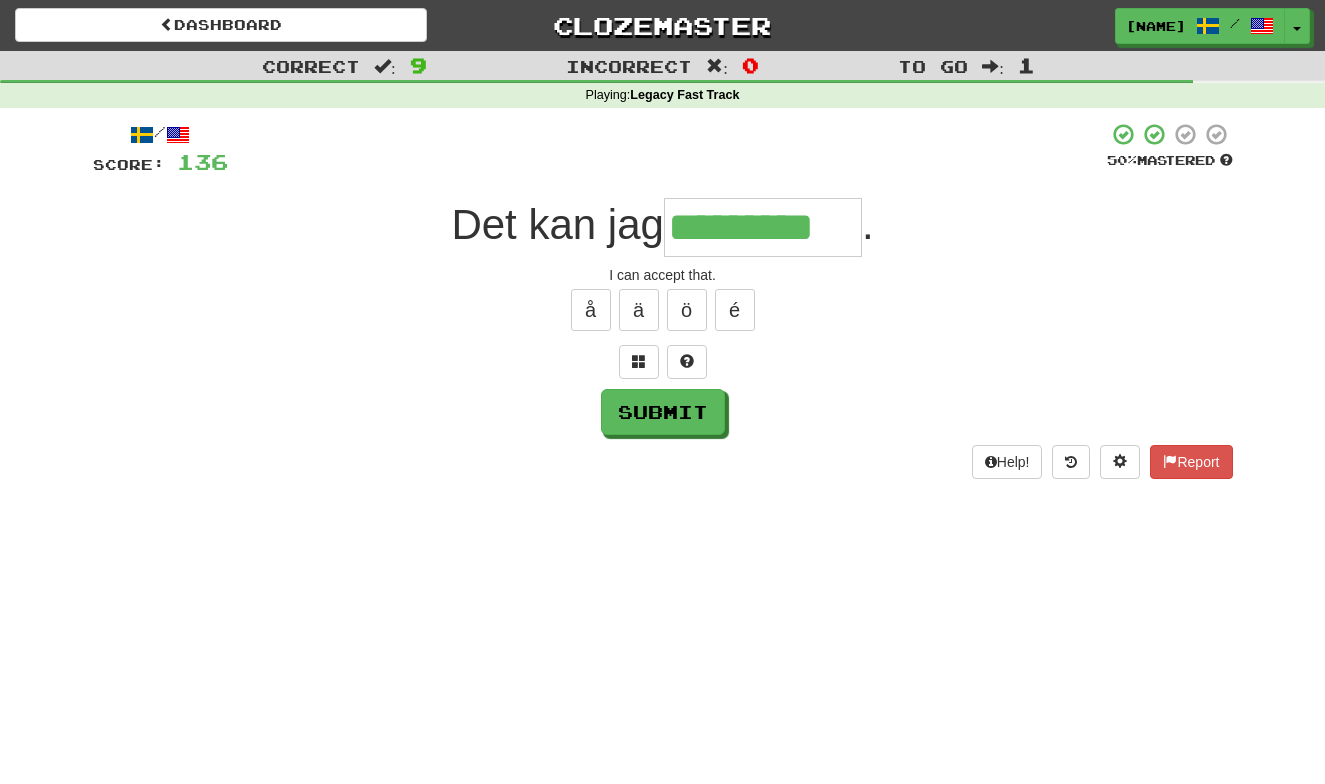 type on "*********" 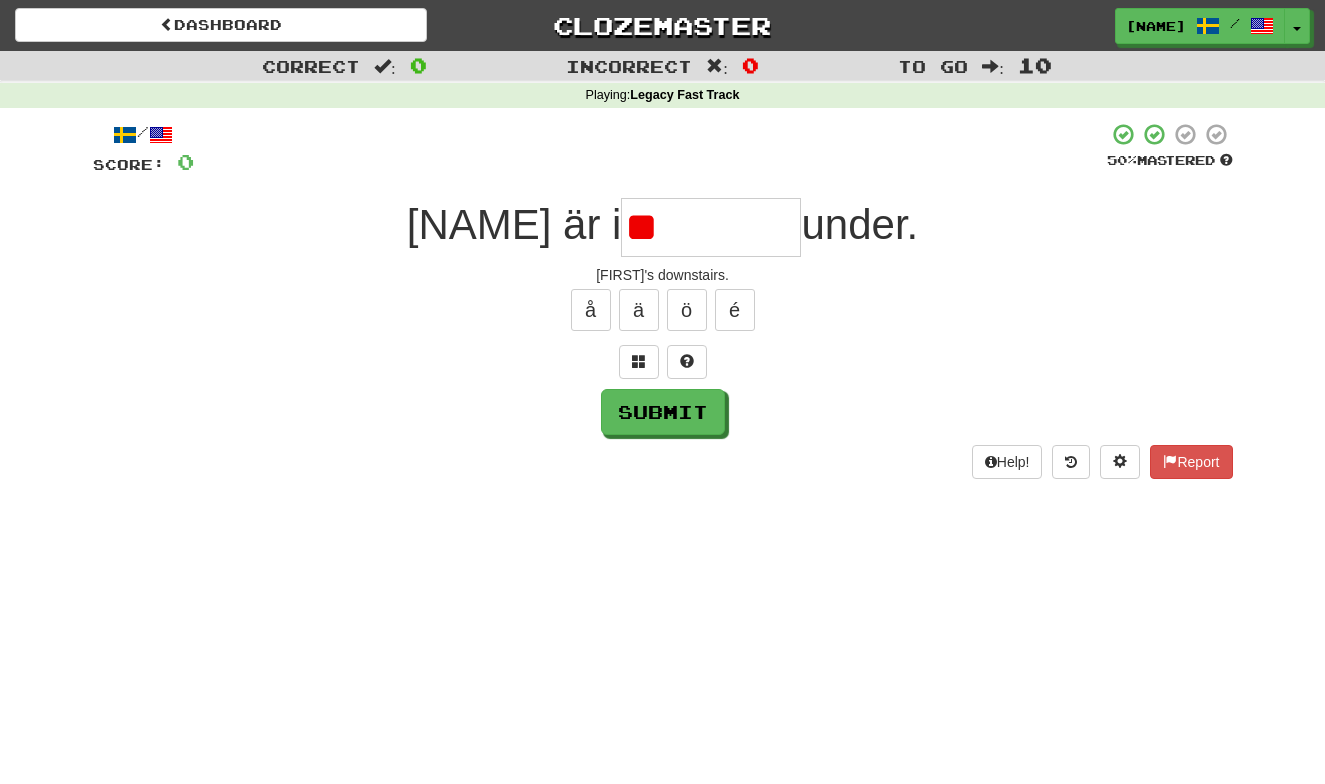 type on "*" 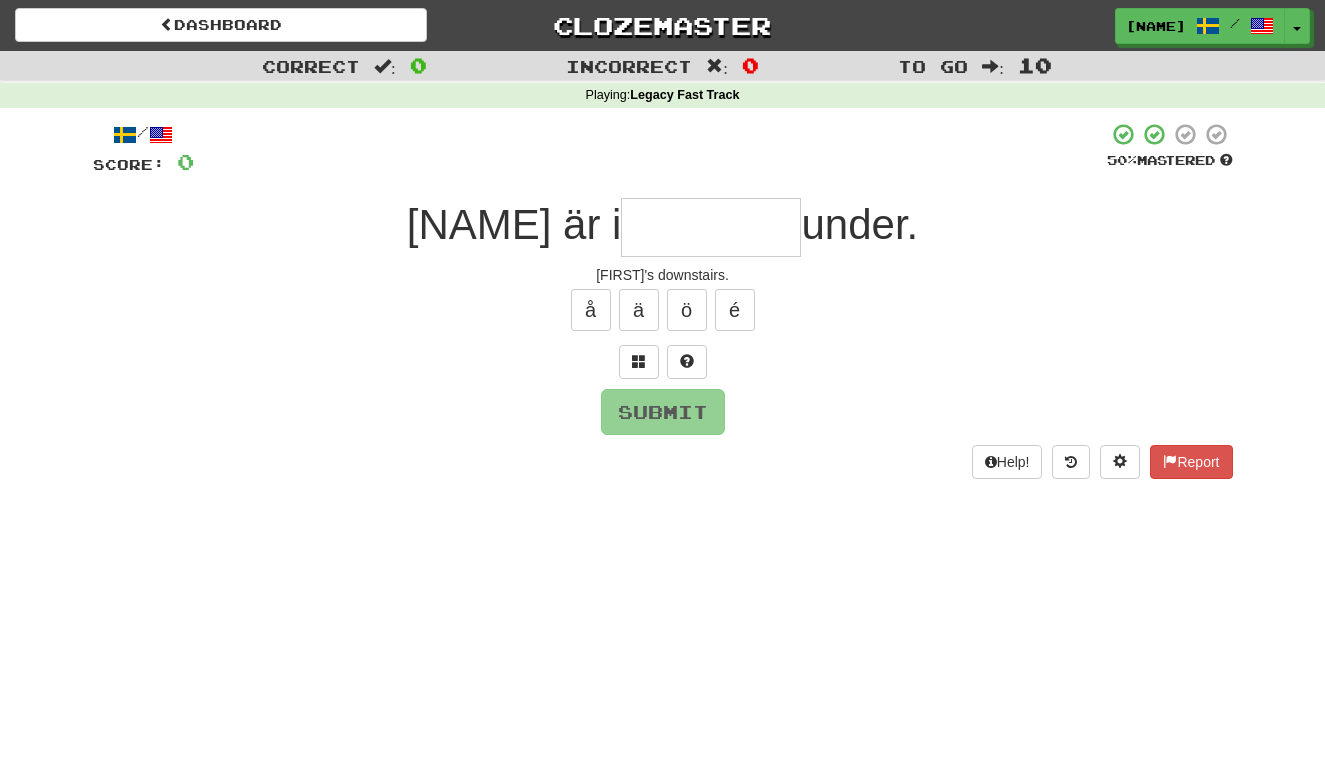 type on "*" 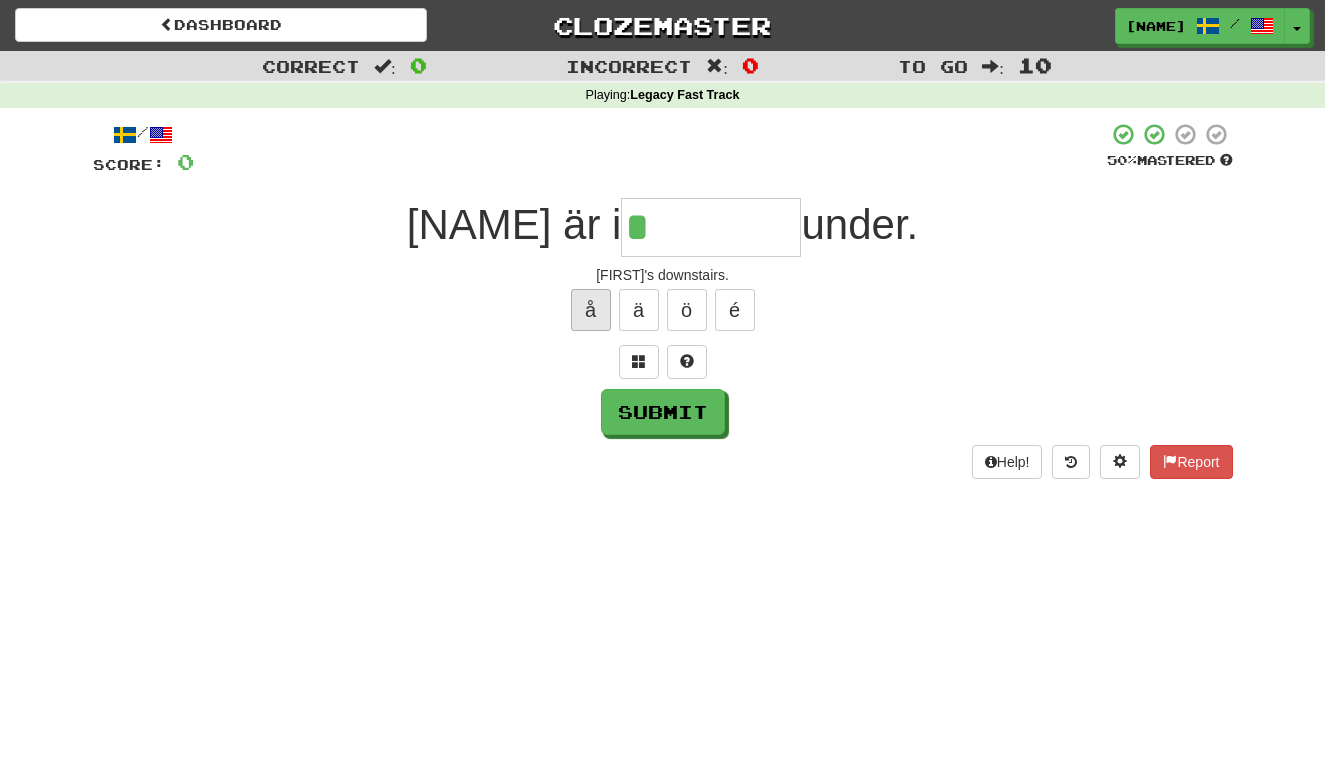 click on "å" at bounding box center (591, 310) 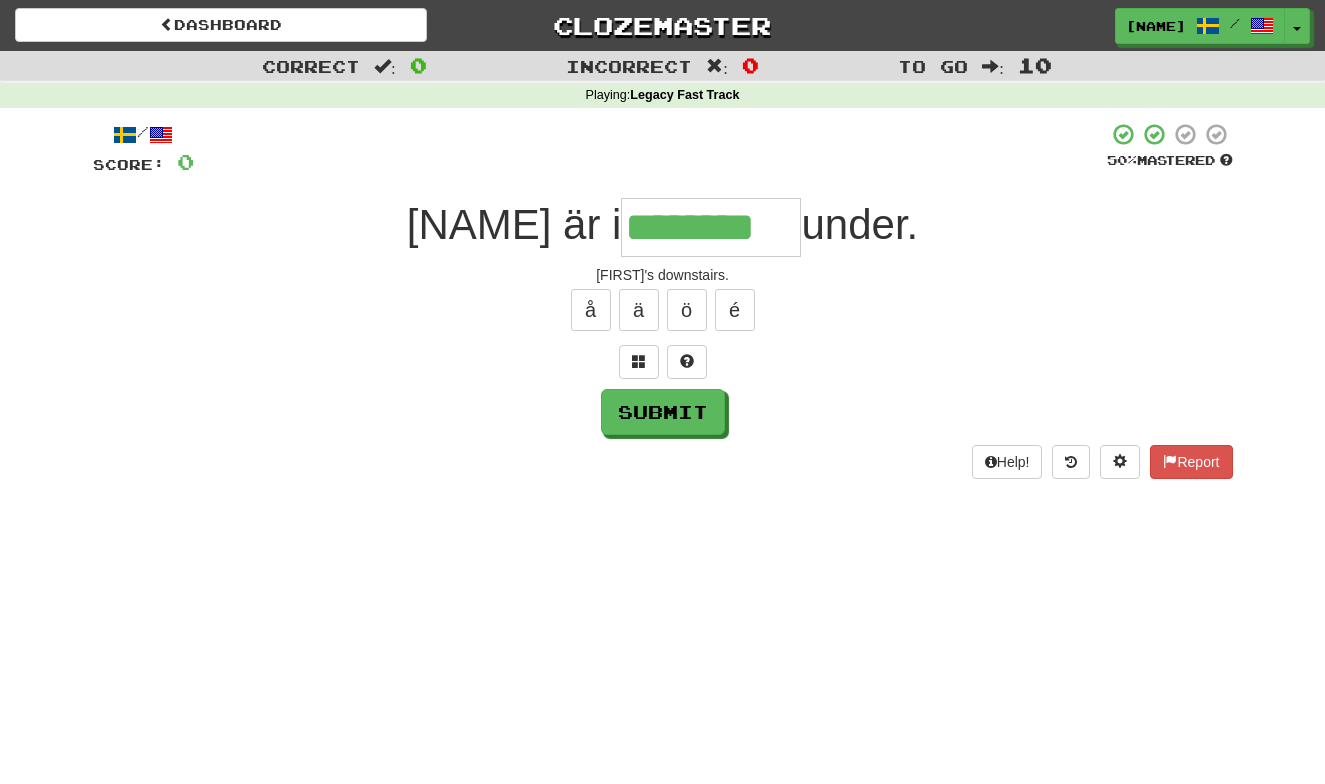 type on "********" 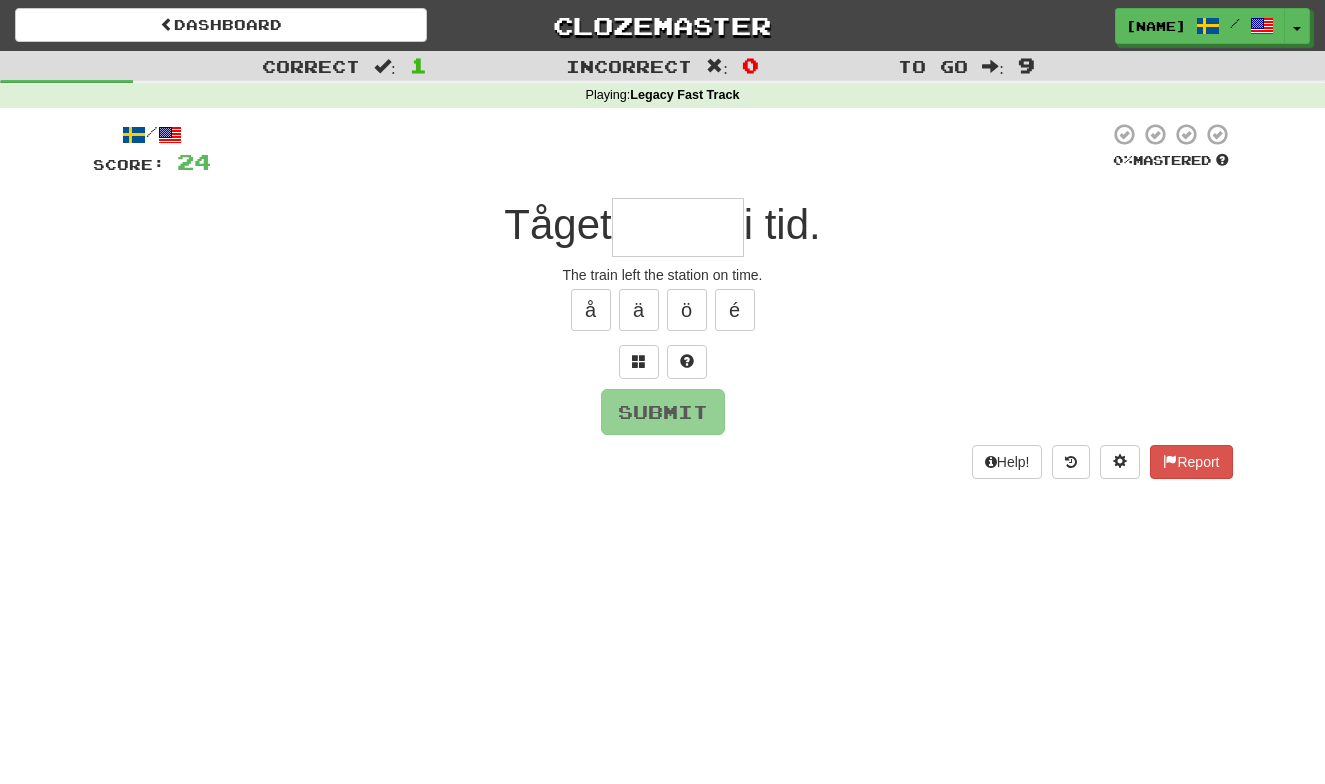 type on "*" 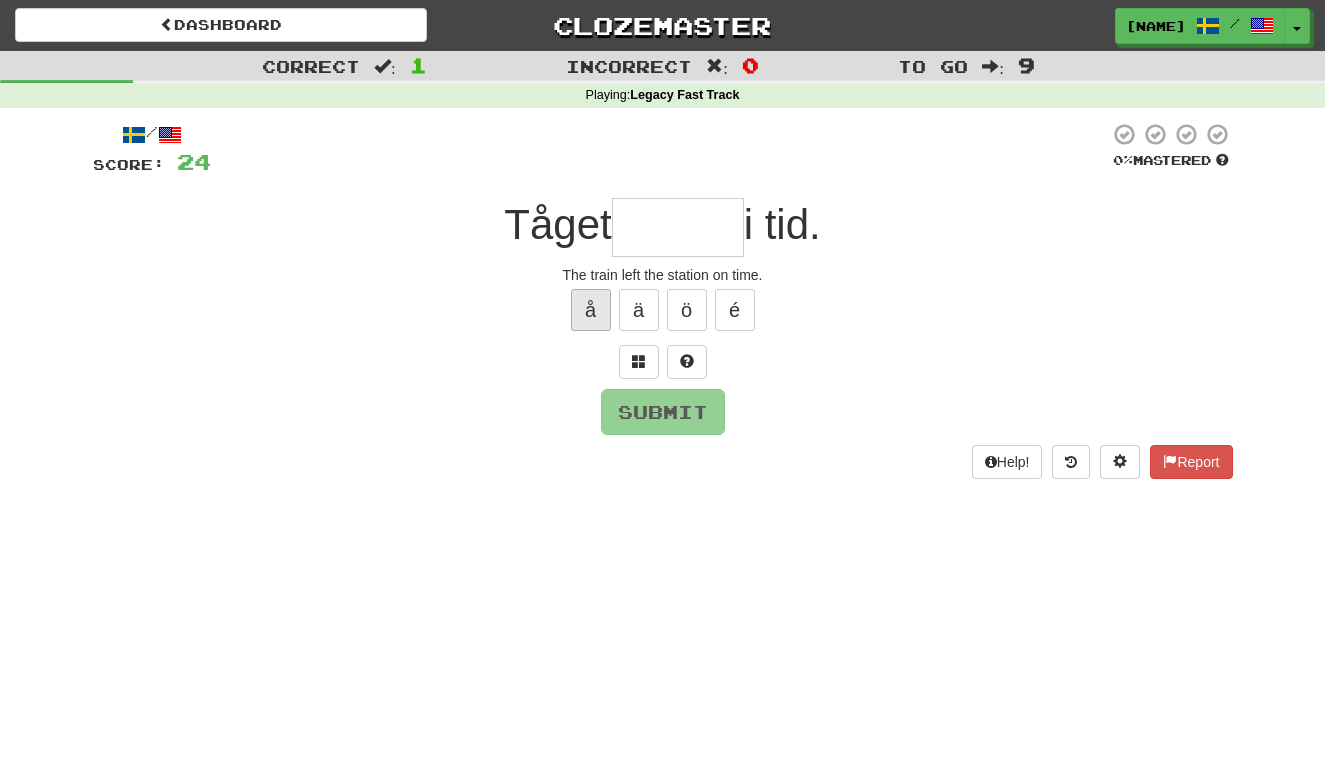 click on "å" at bounding box center (591, 310) 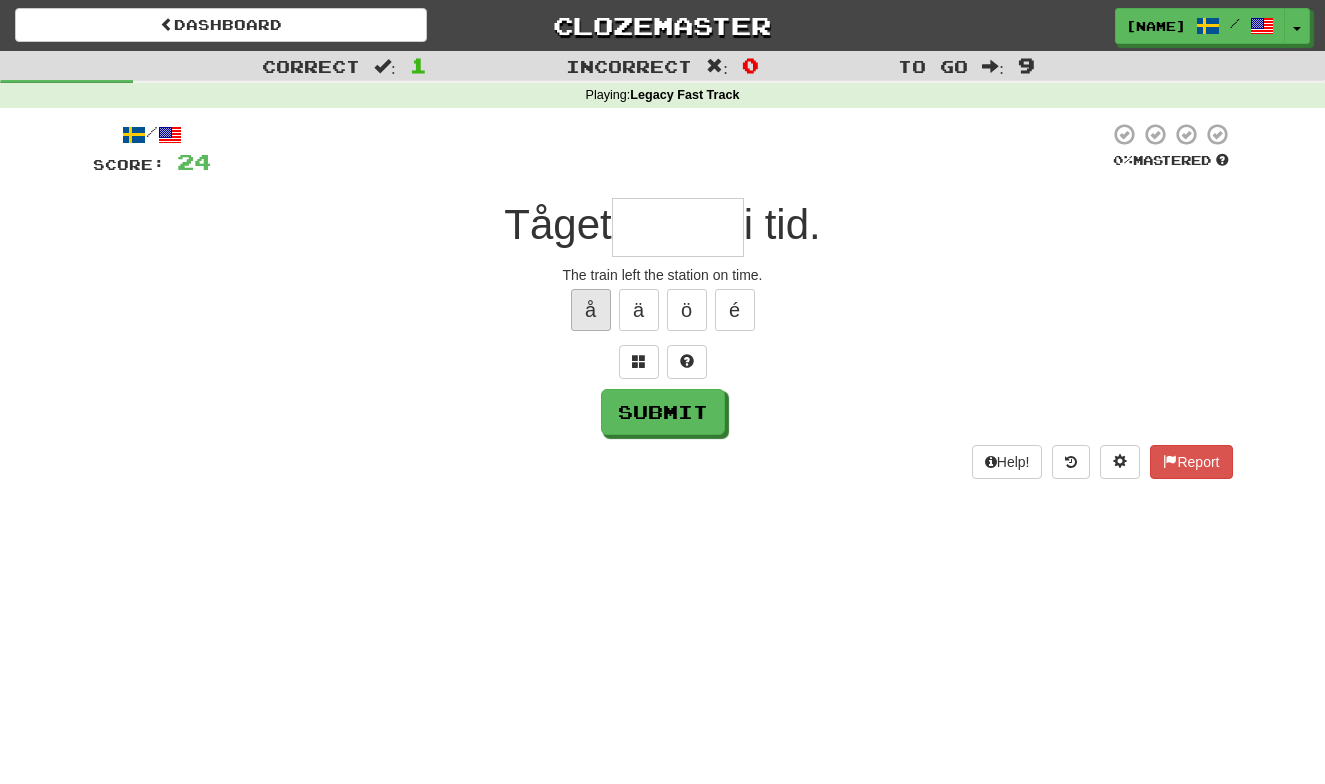type on "*" 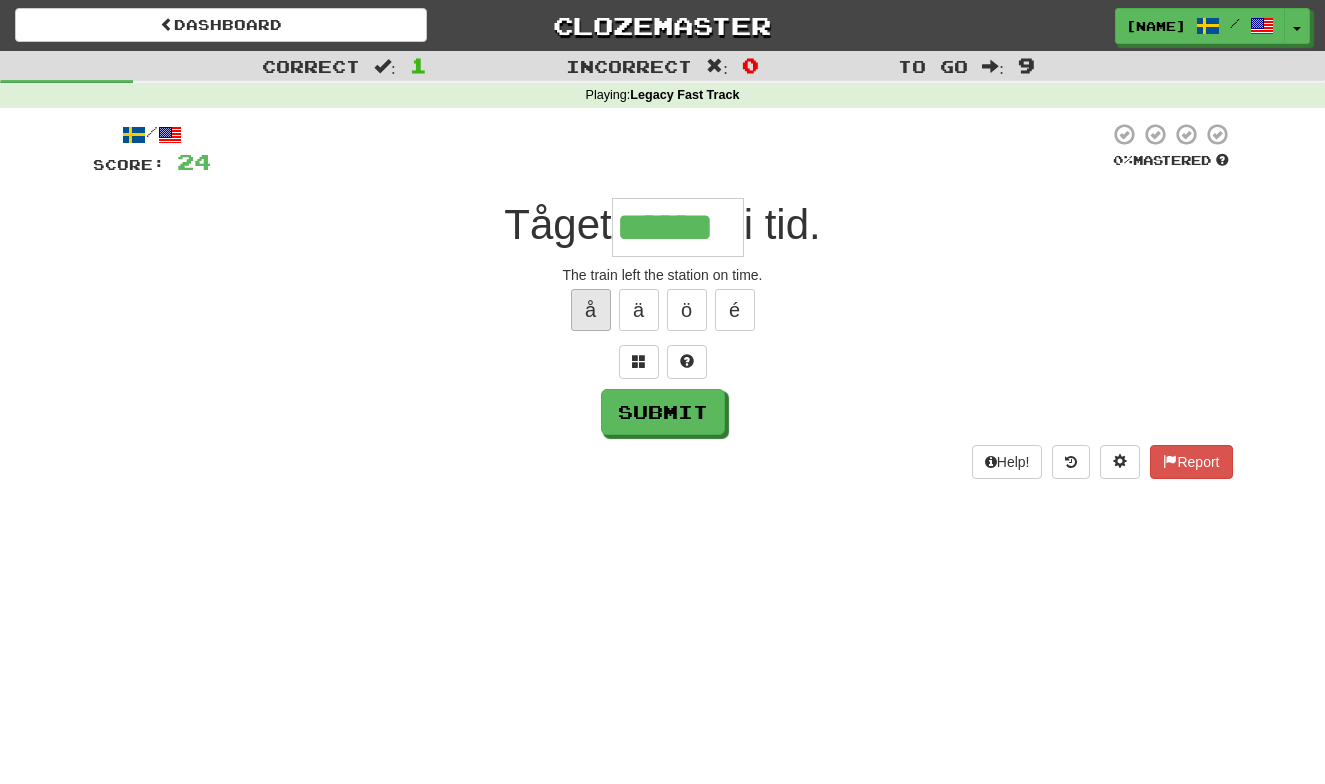 type on "******" 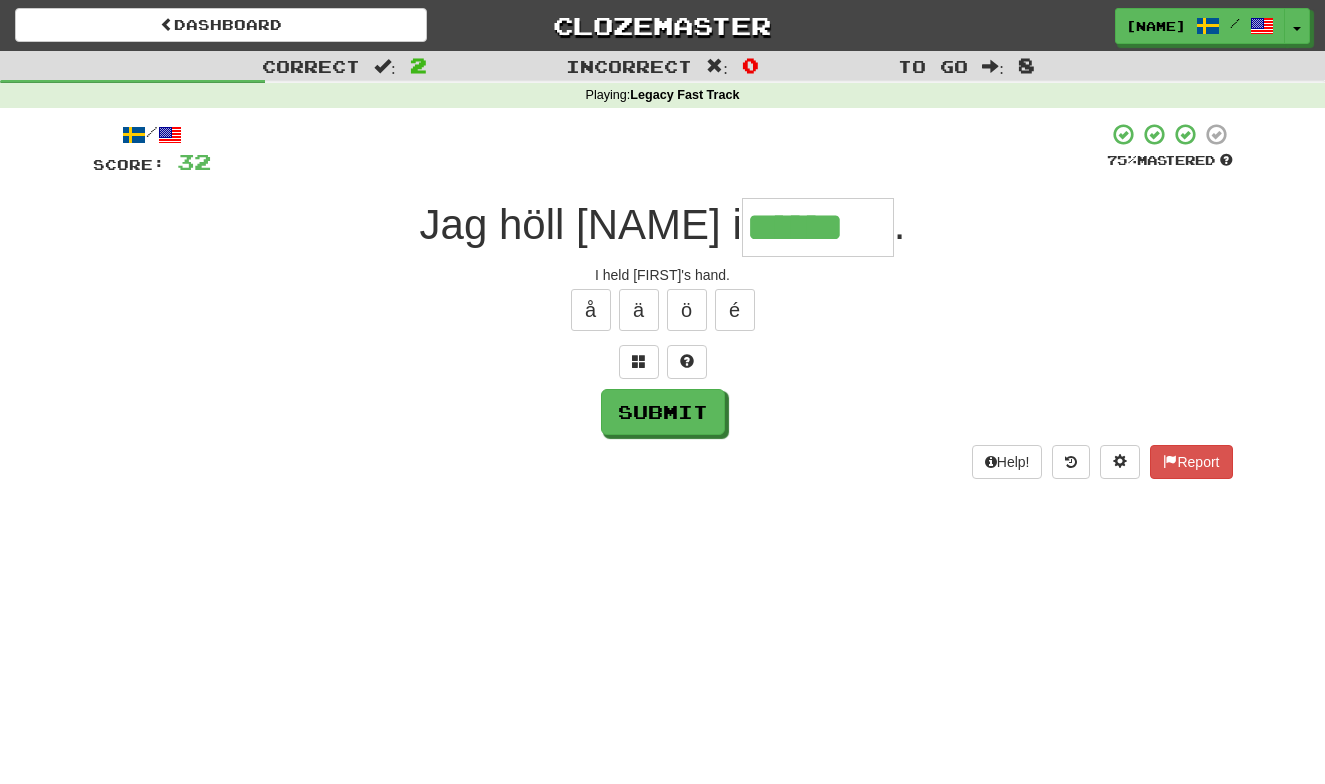 type on "******" 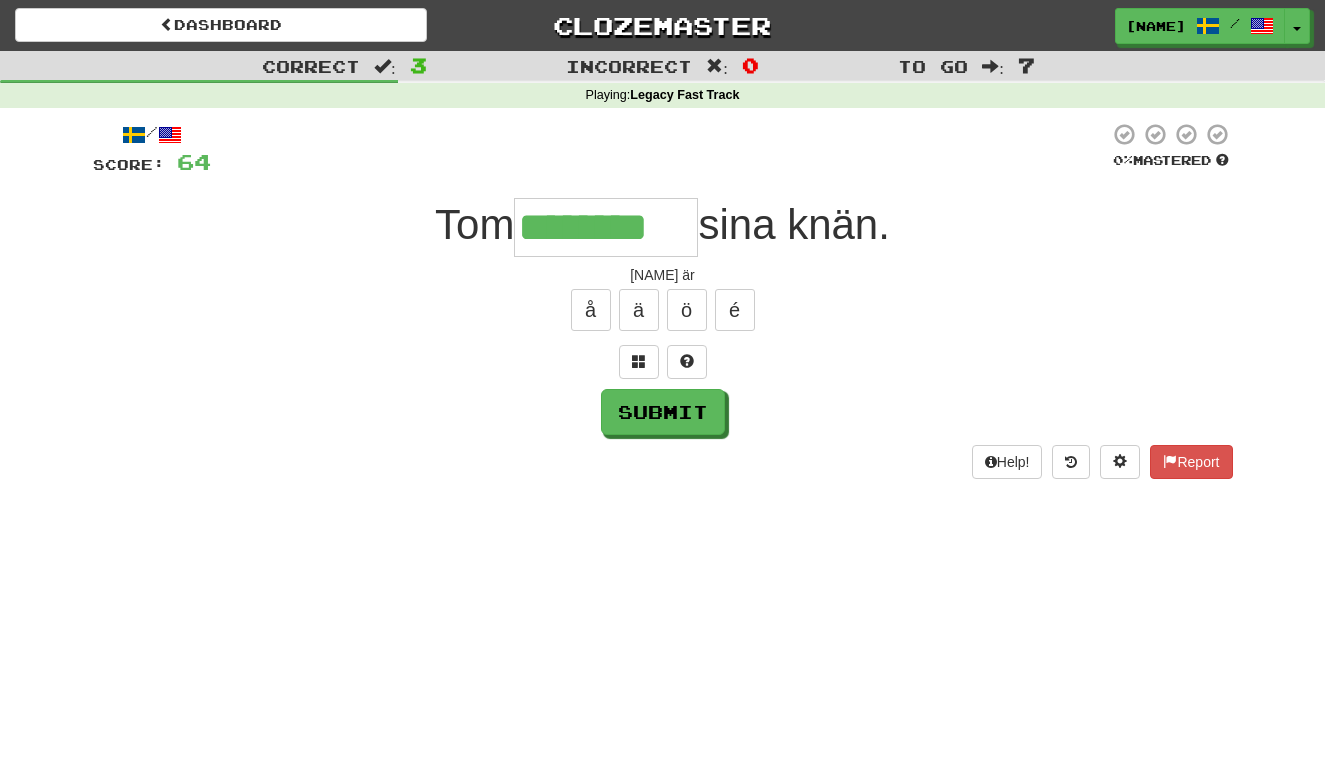 type on "********" 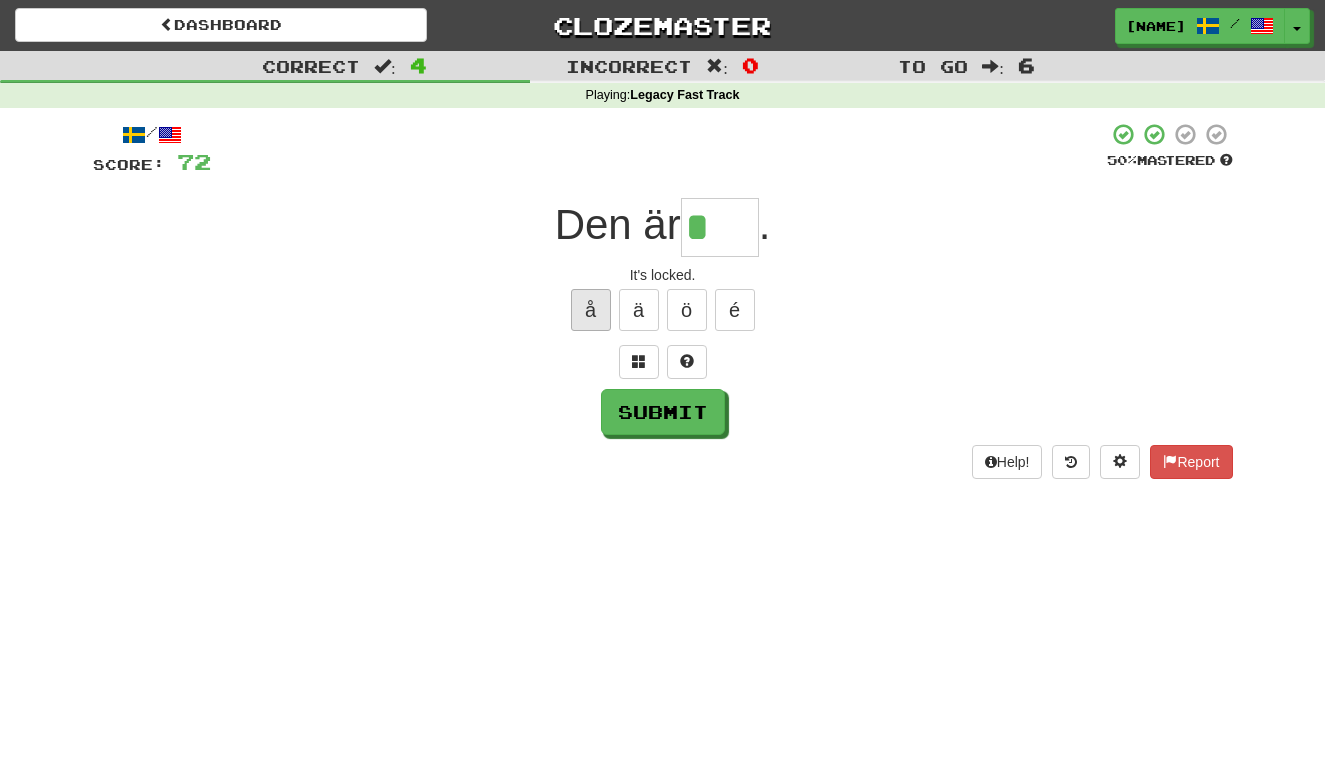 click on "å" at bounding box center (591, 310) 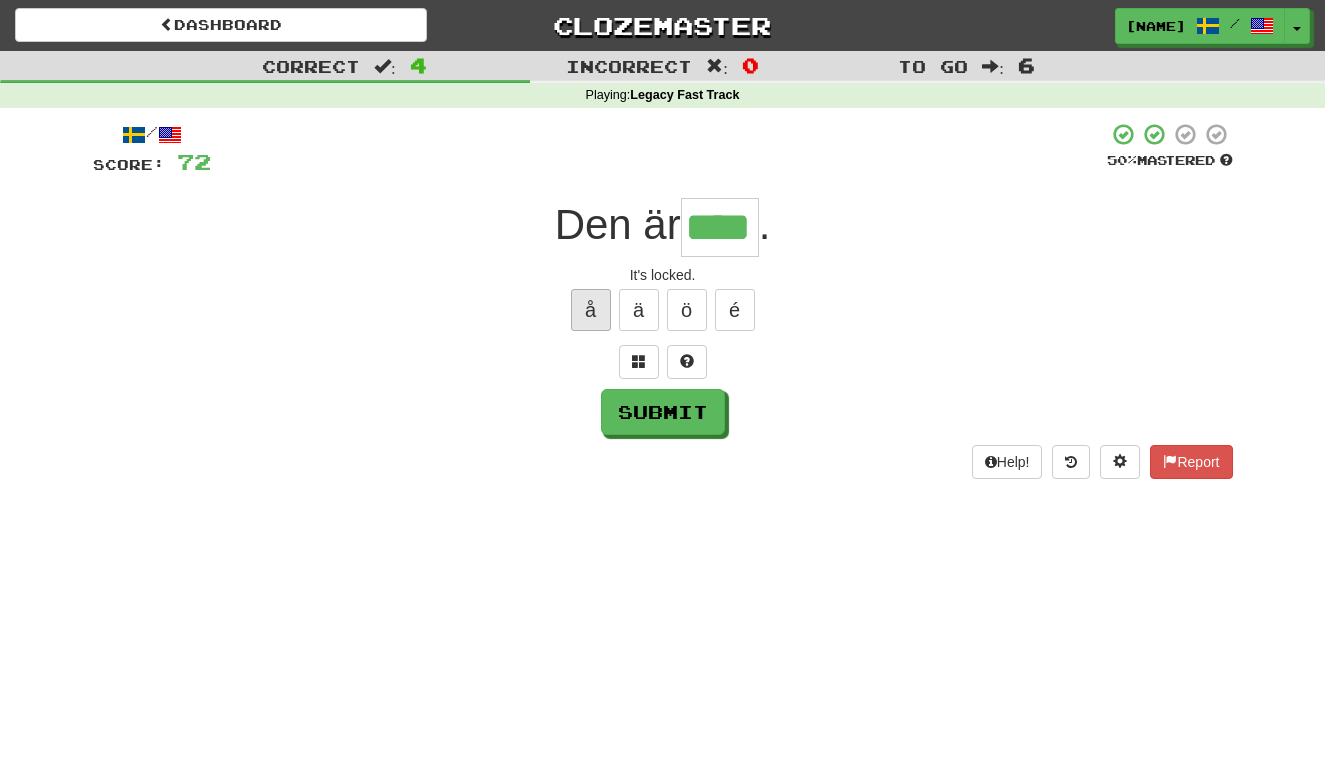 type on "****" 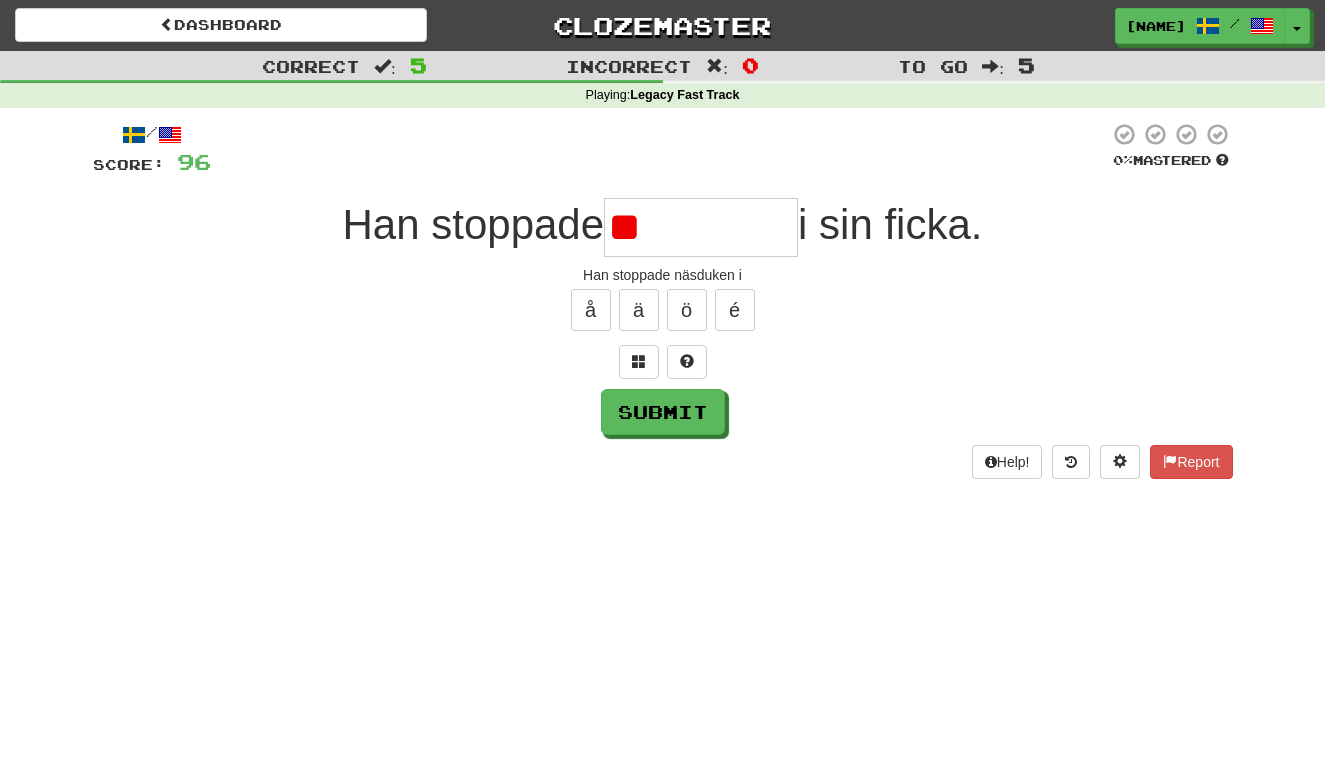 type on "*" 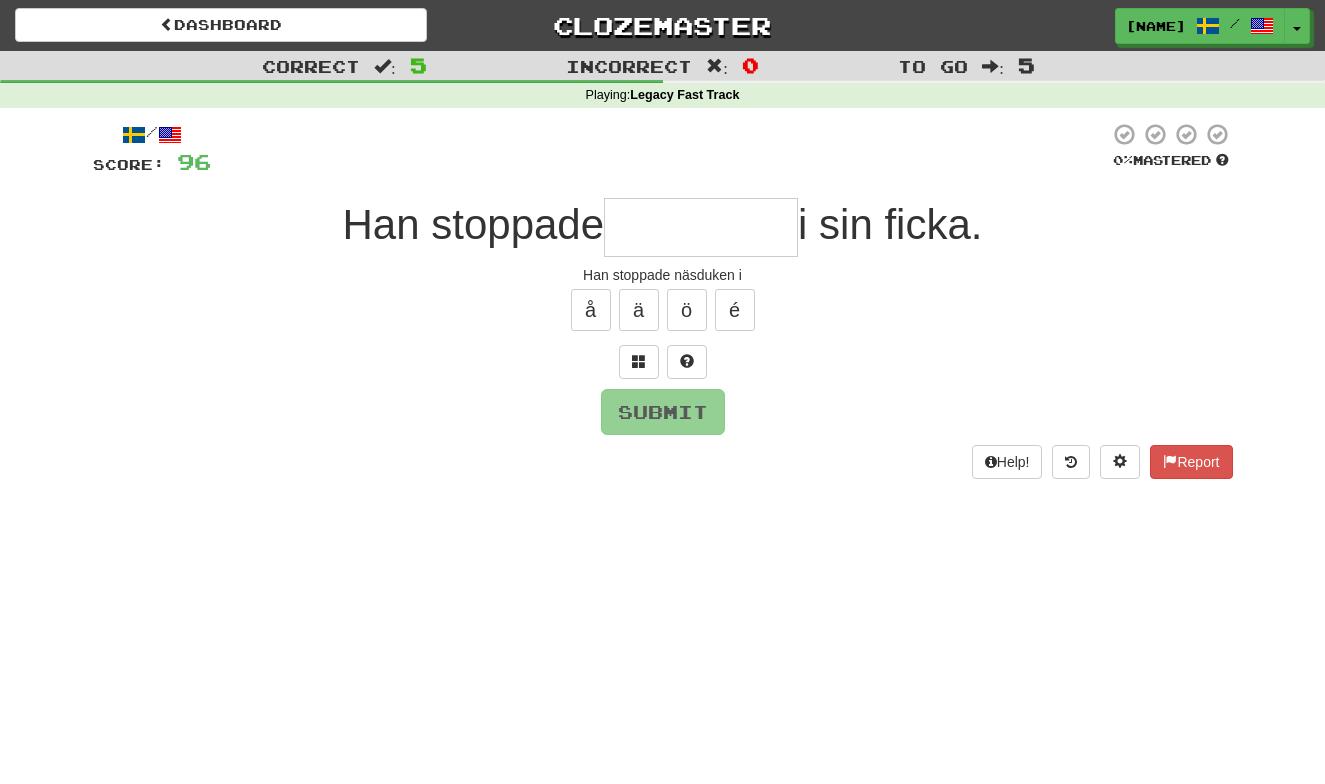 type on "*" 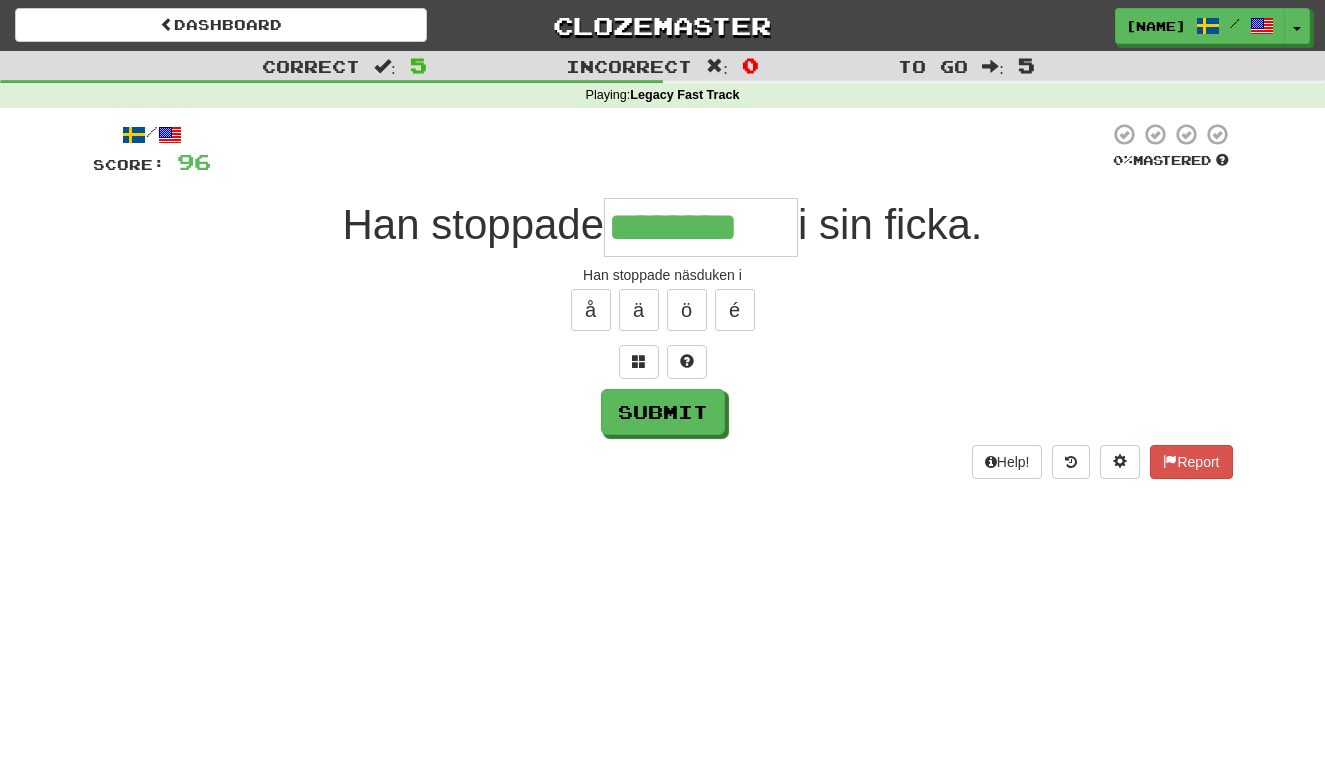 type on "********" 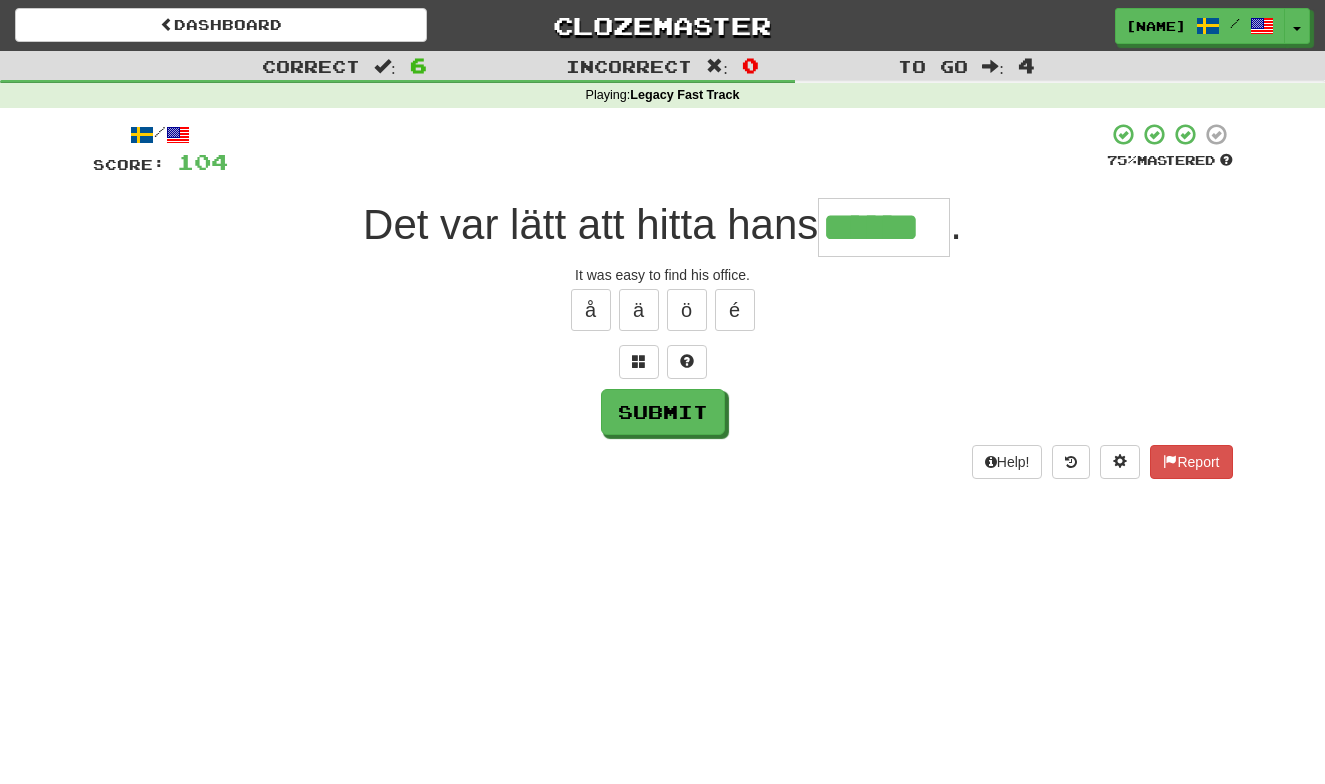 type on "******" 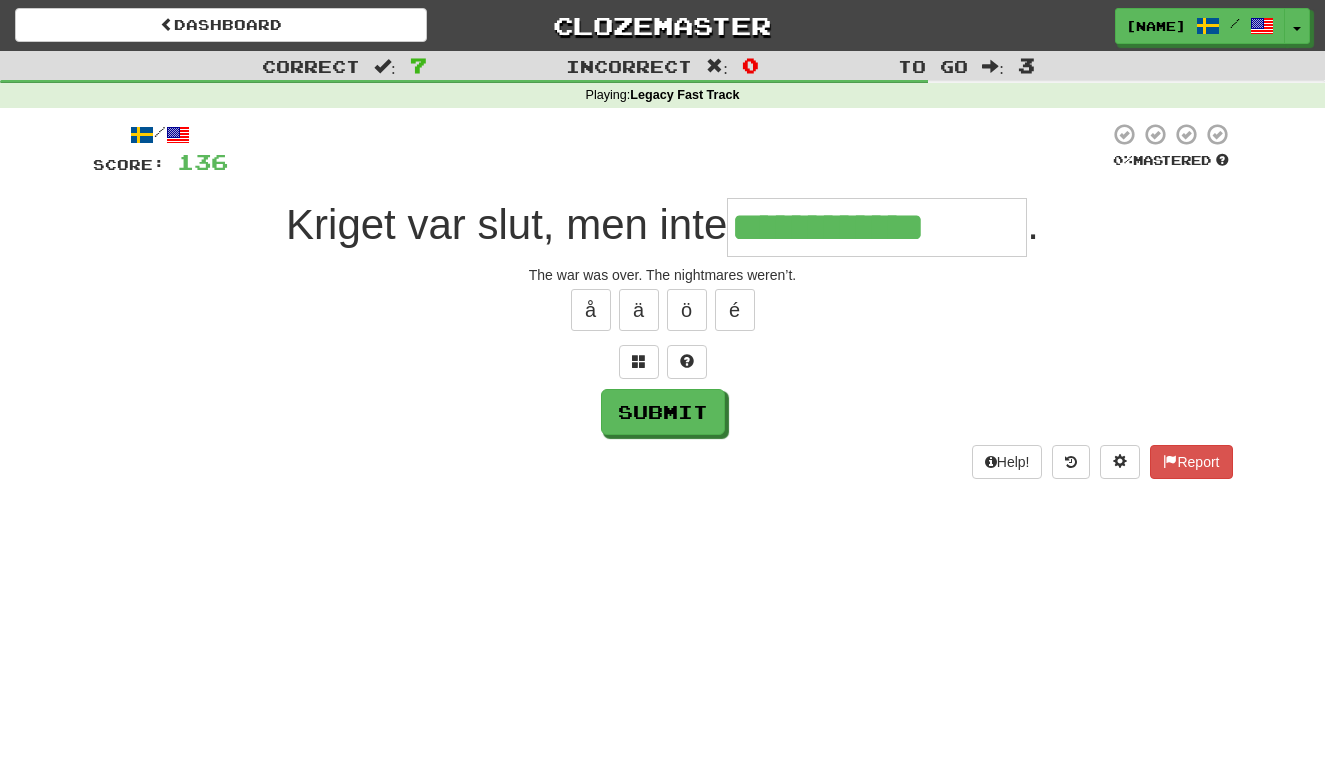 type on "**********" 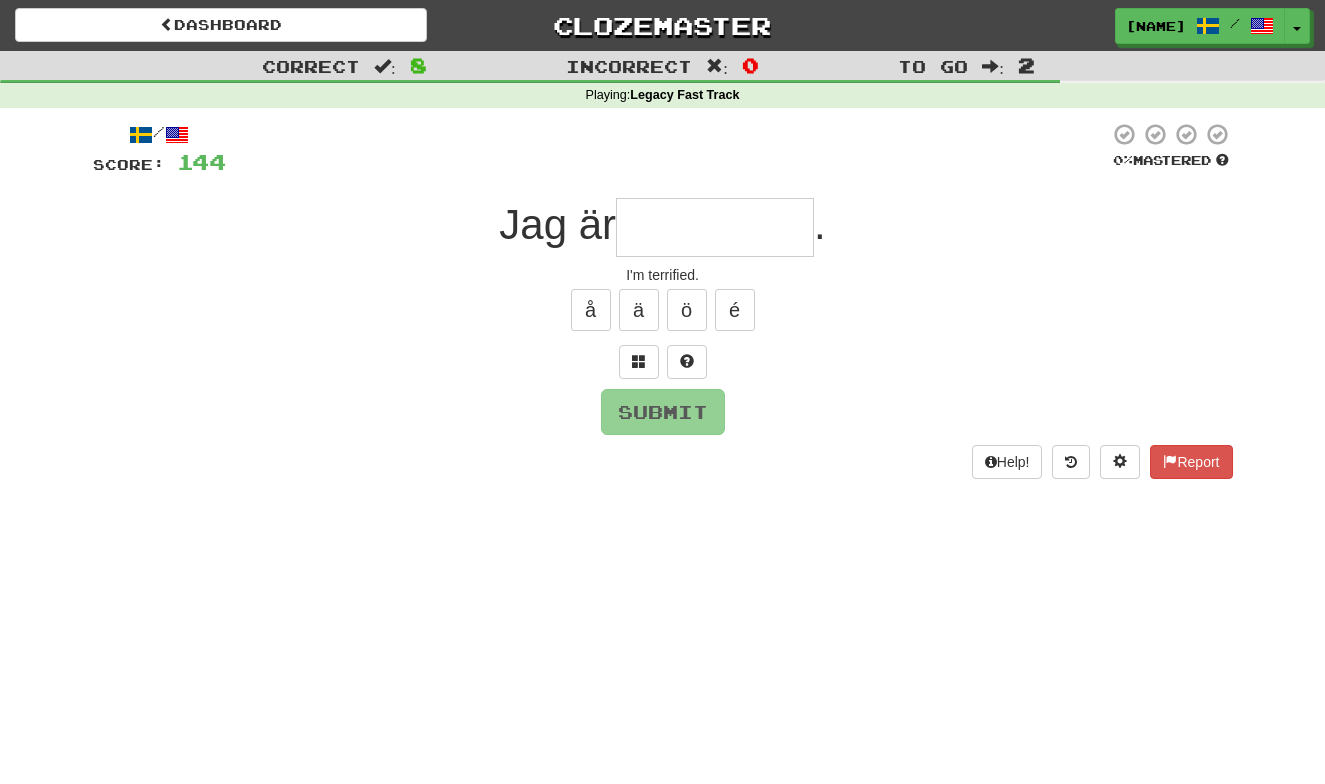 type on "*" 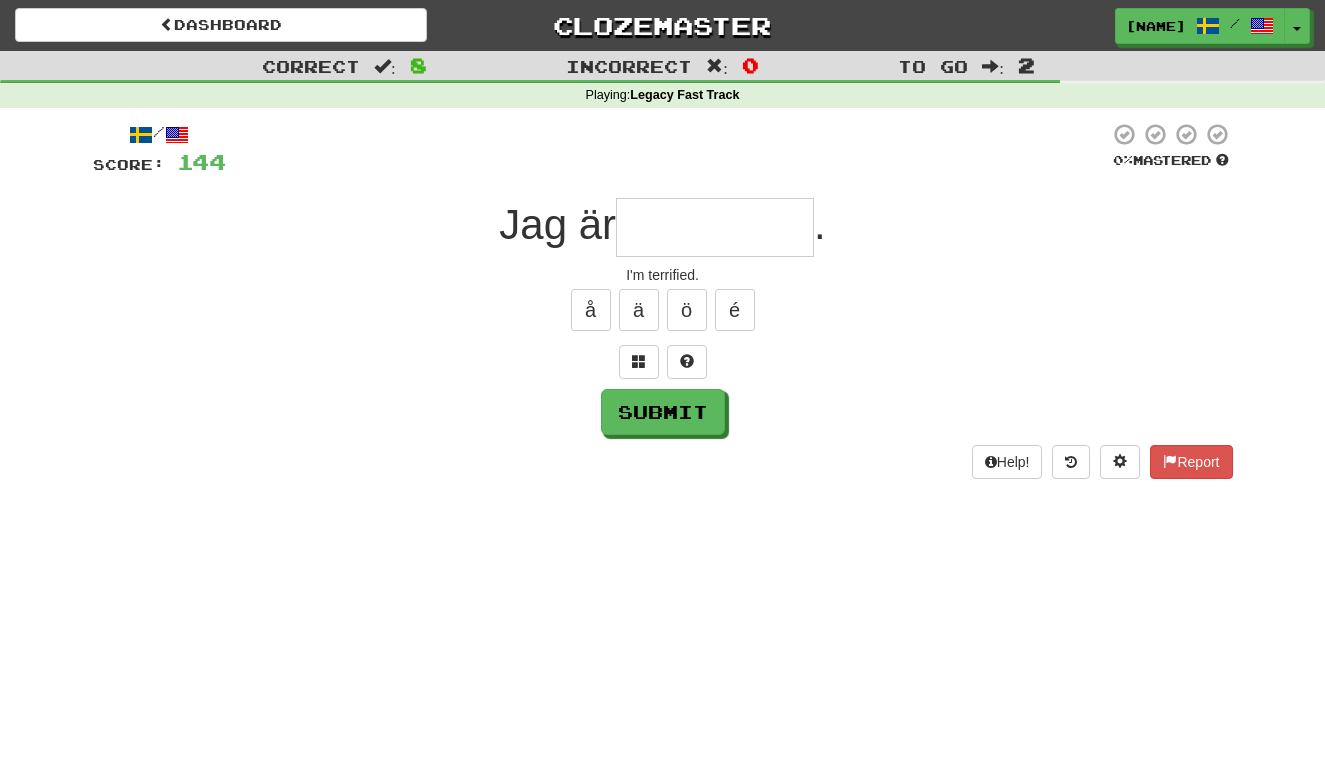 type on "*" 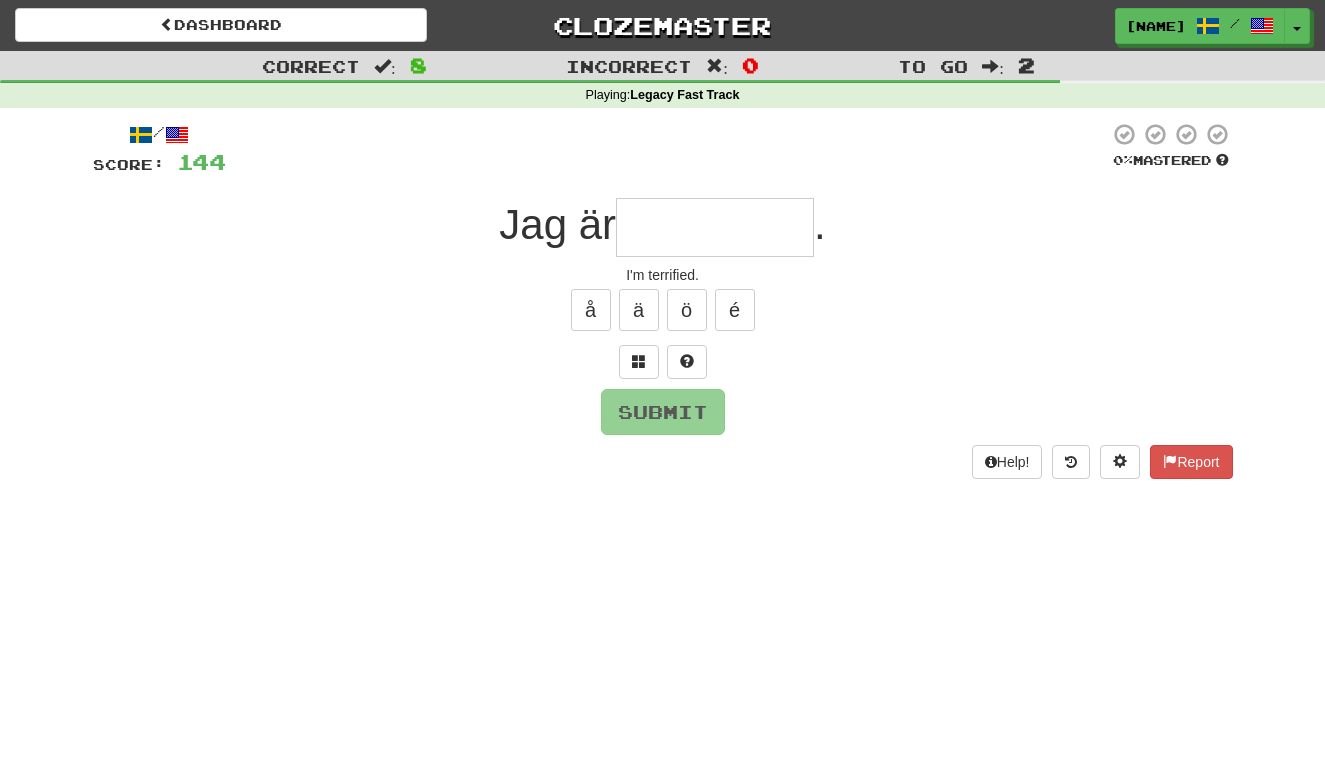 type on "*" 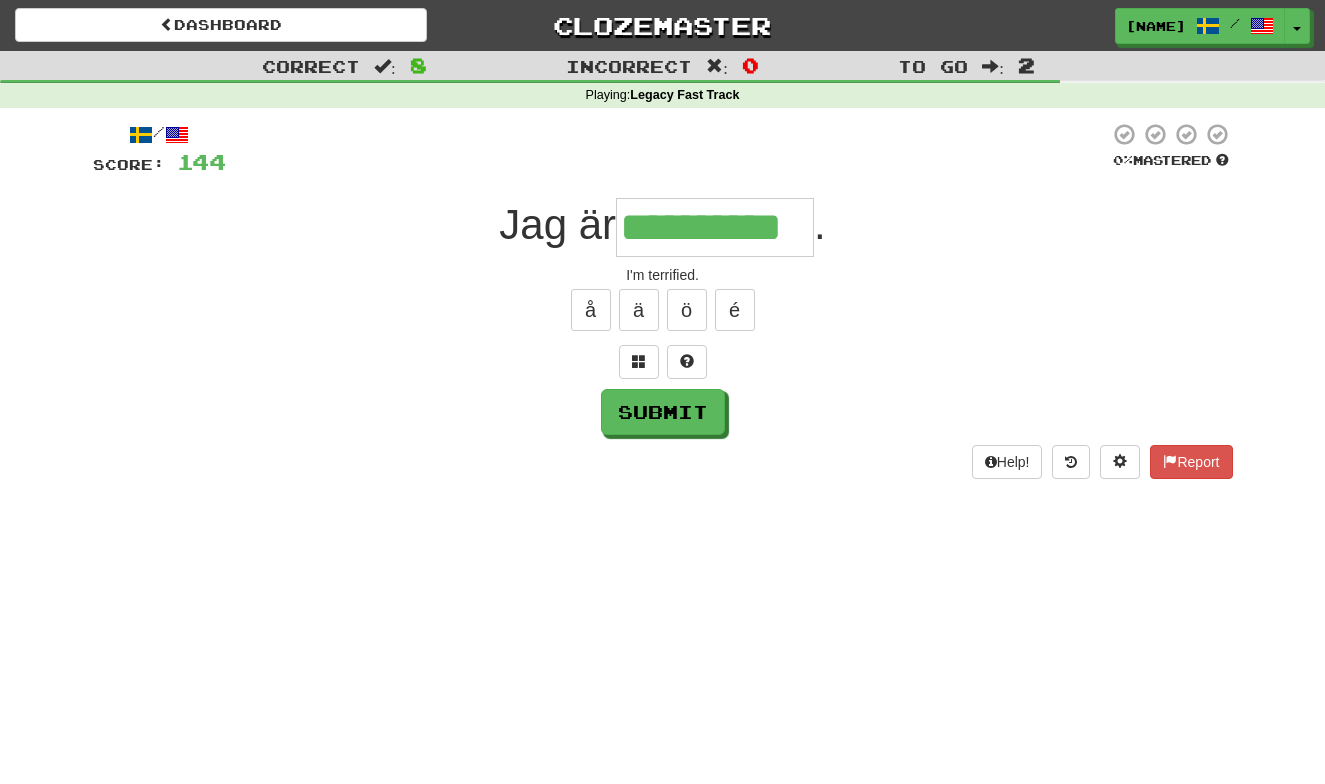 type on "**********" 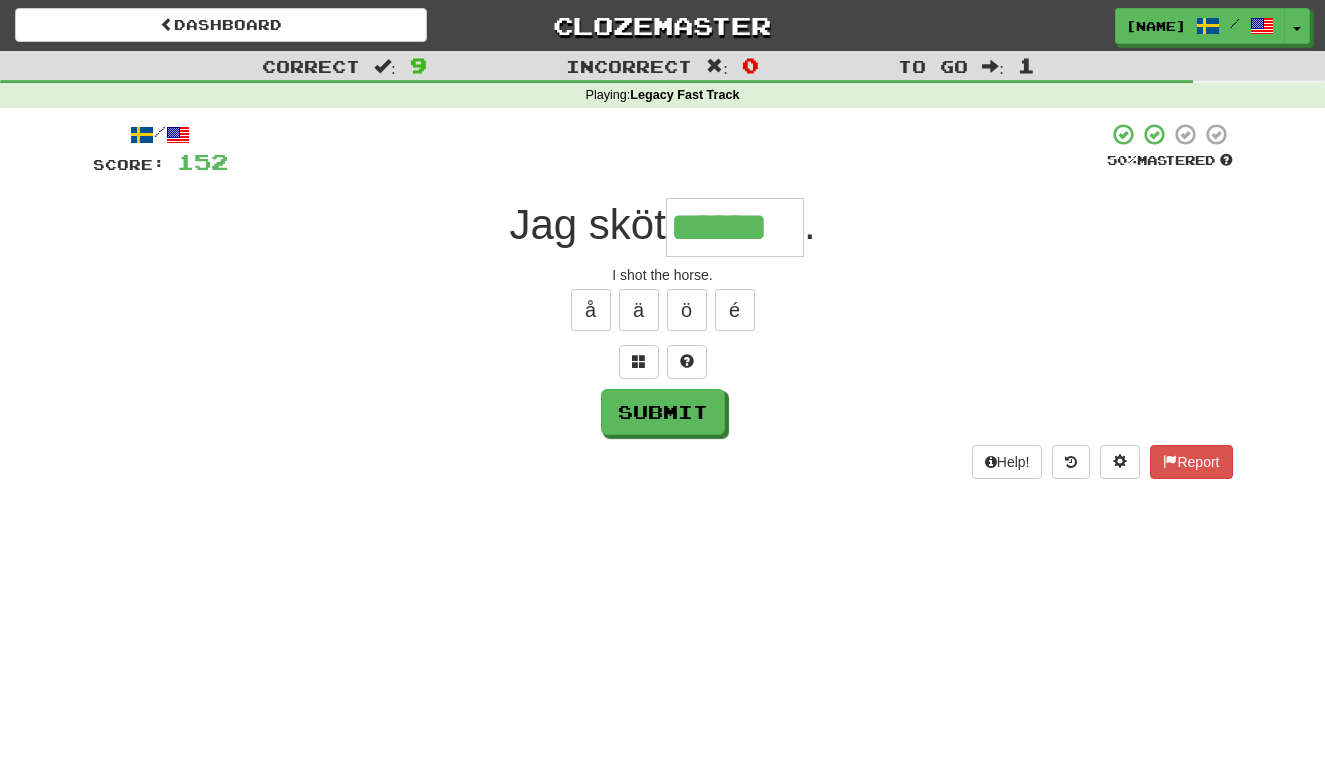 type on "******" 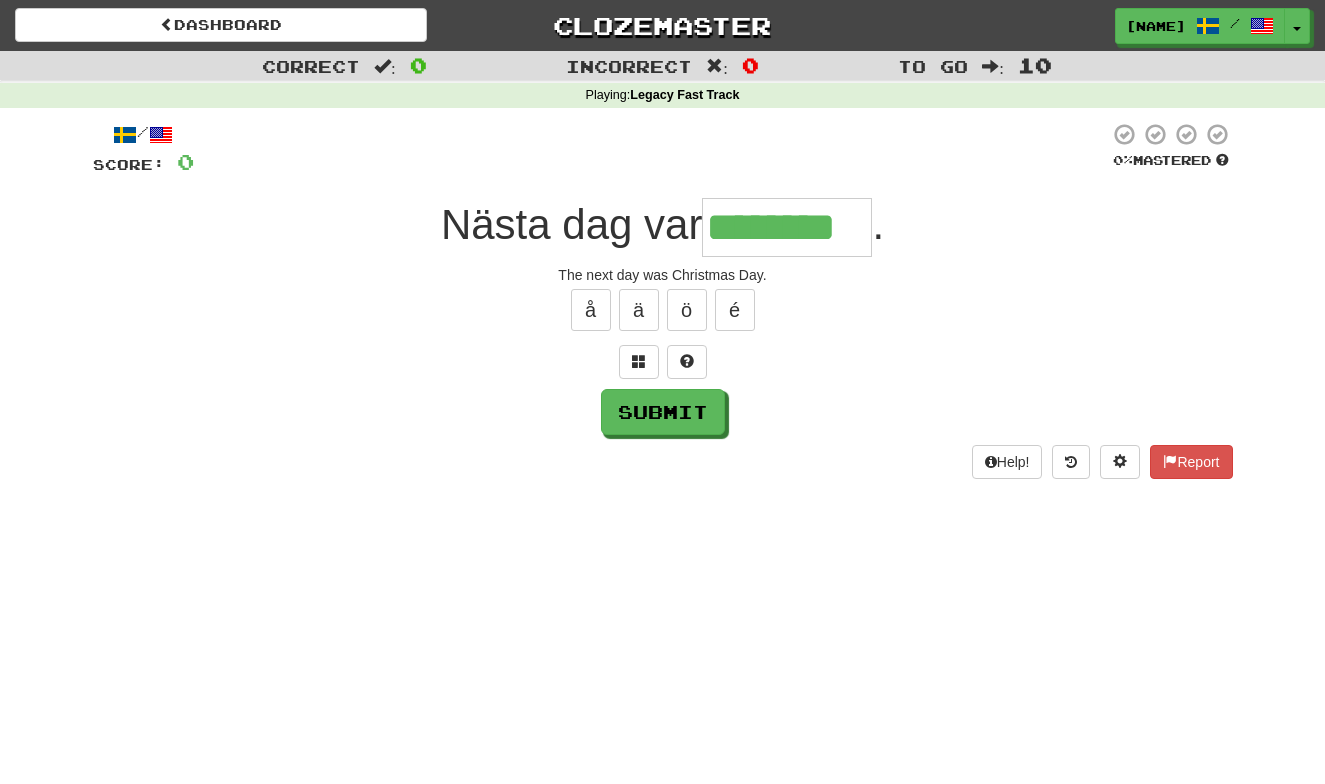 type on "********" 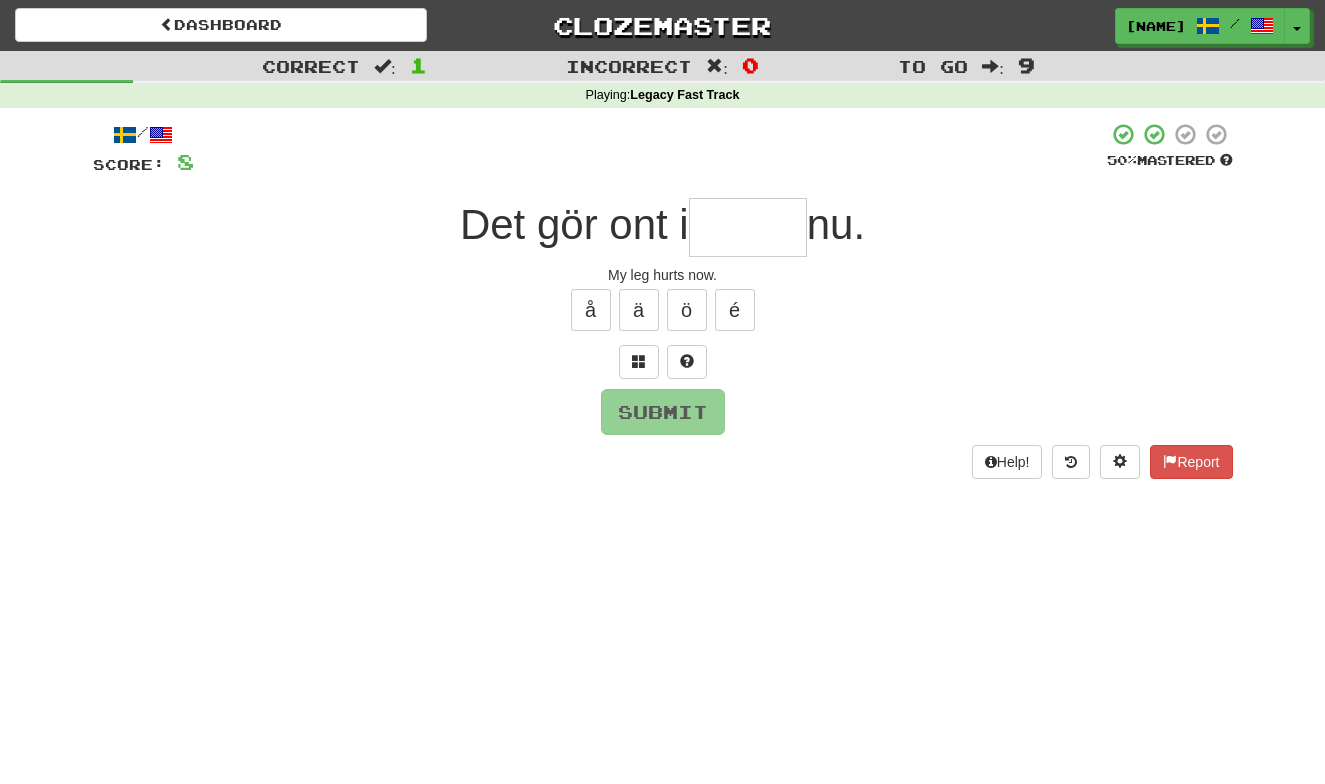 type on "*" 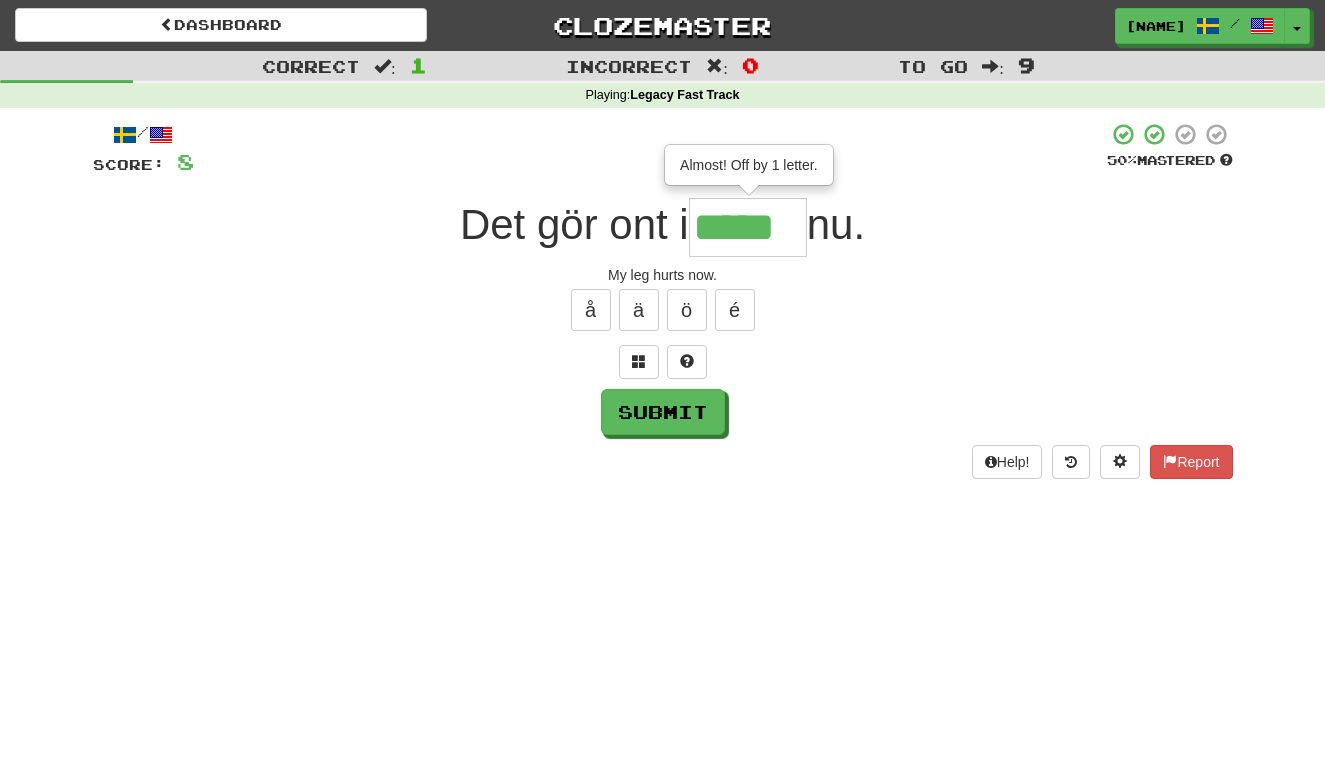 type on "*****" 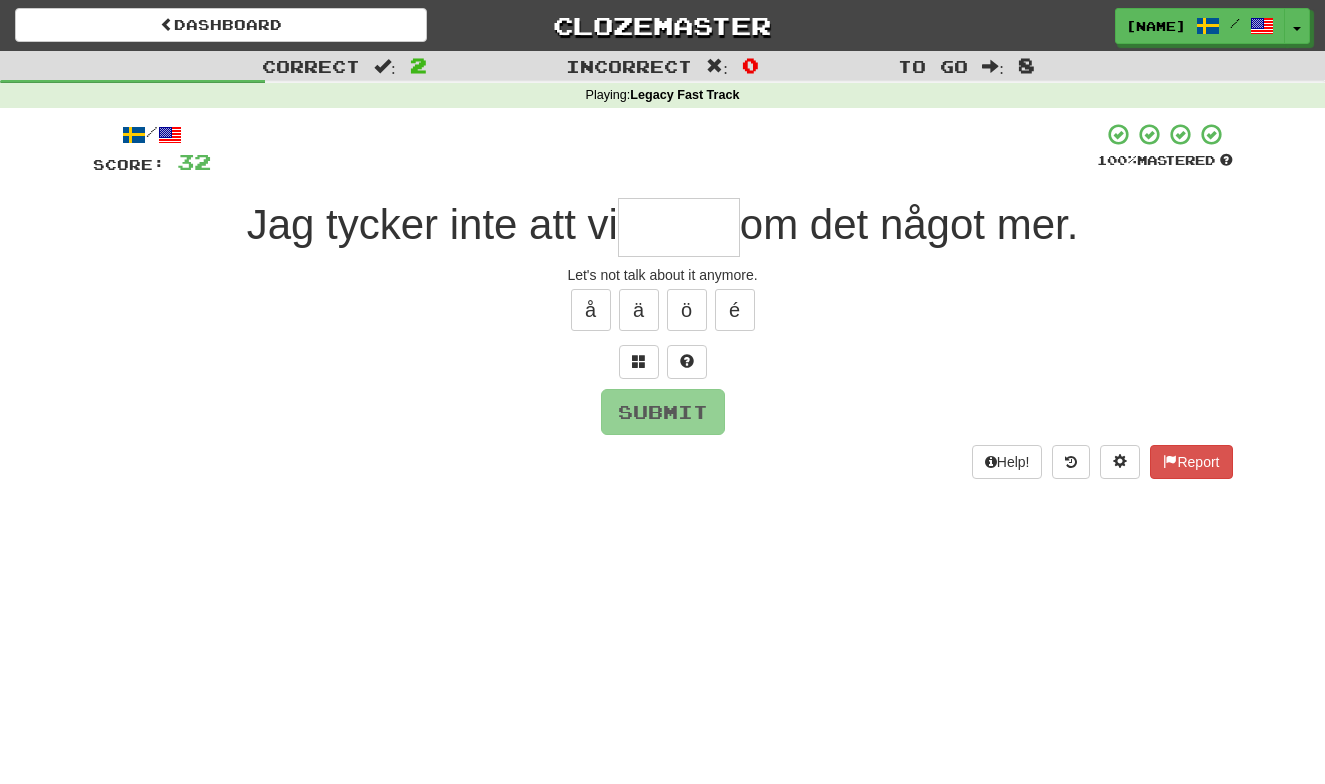 type on "*" 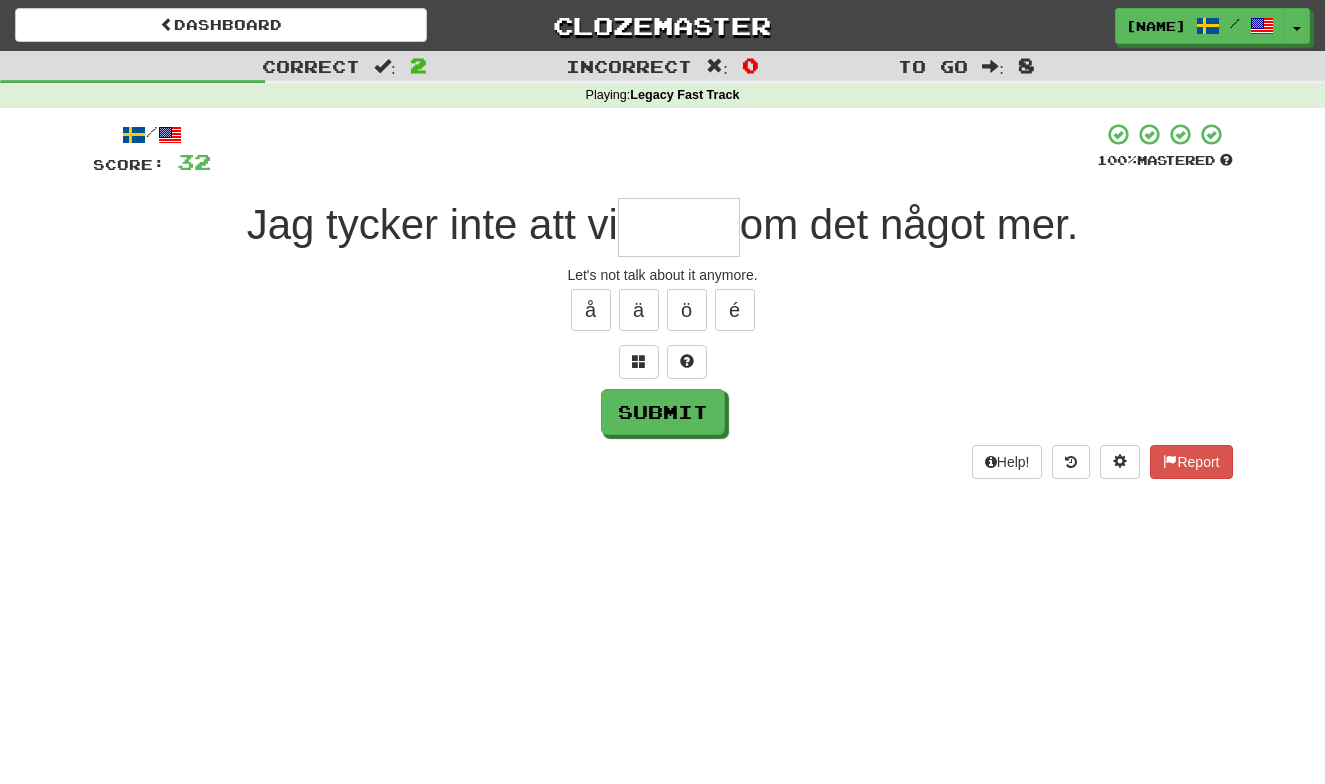 type on "*" 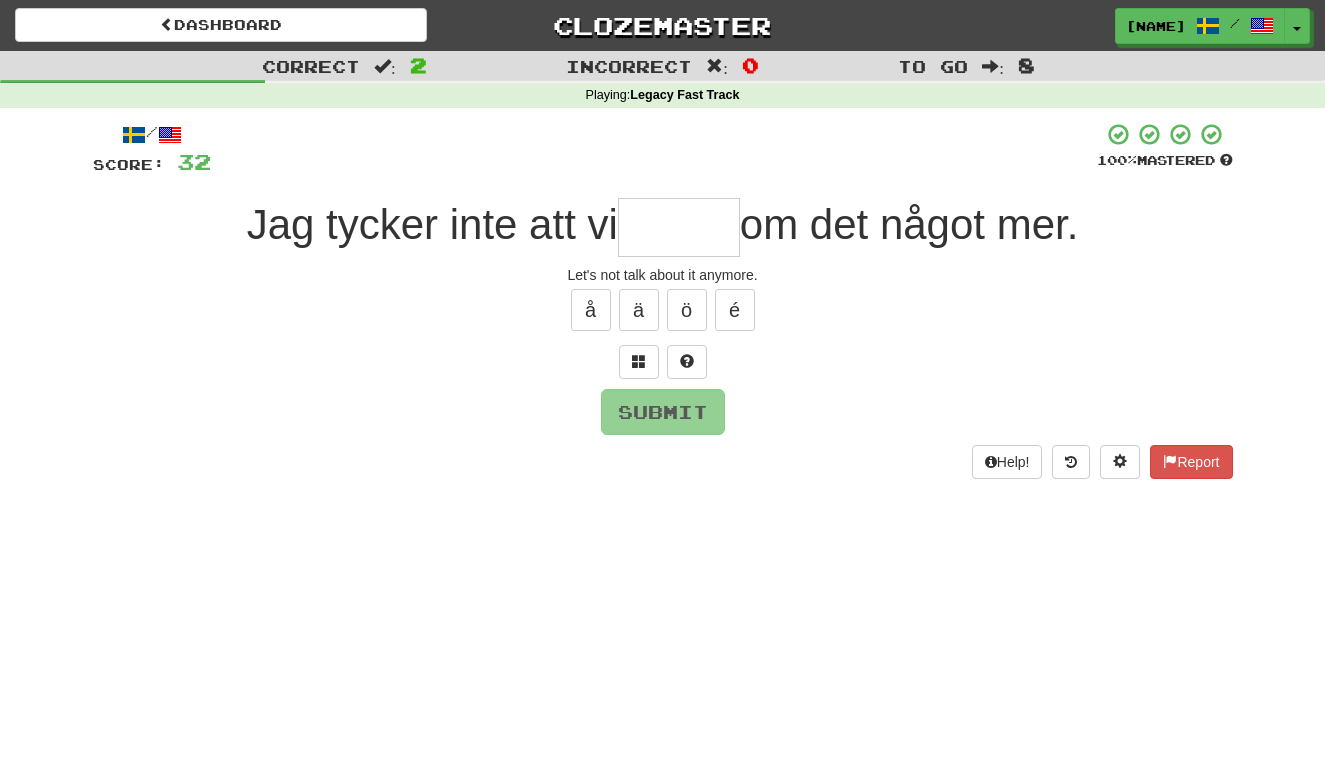 type on "*" 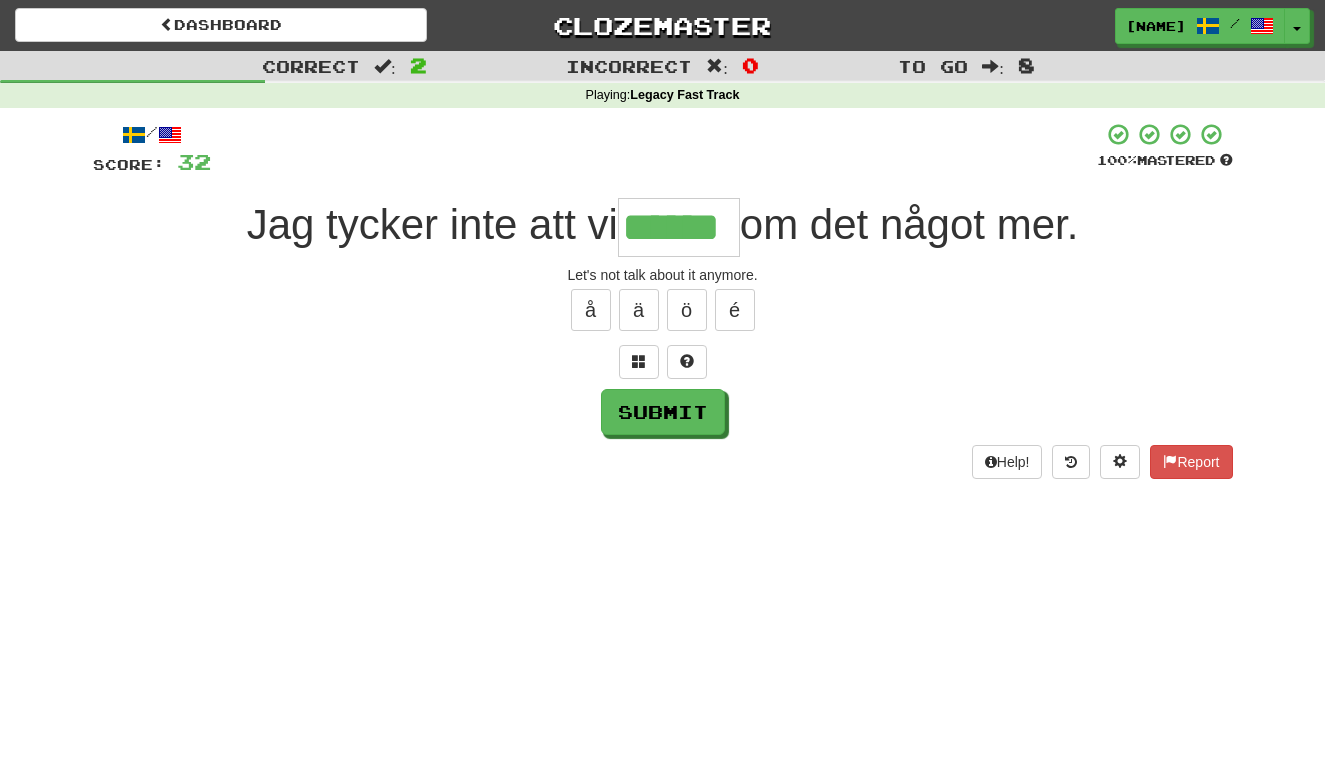 type on "******" 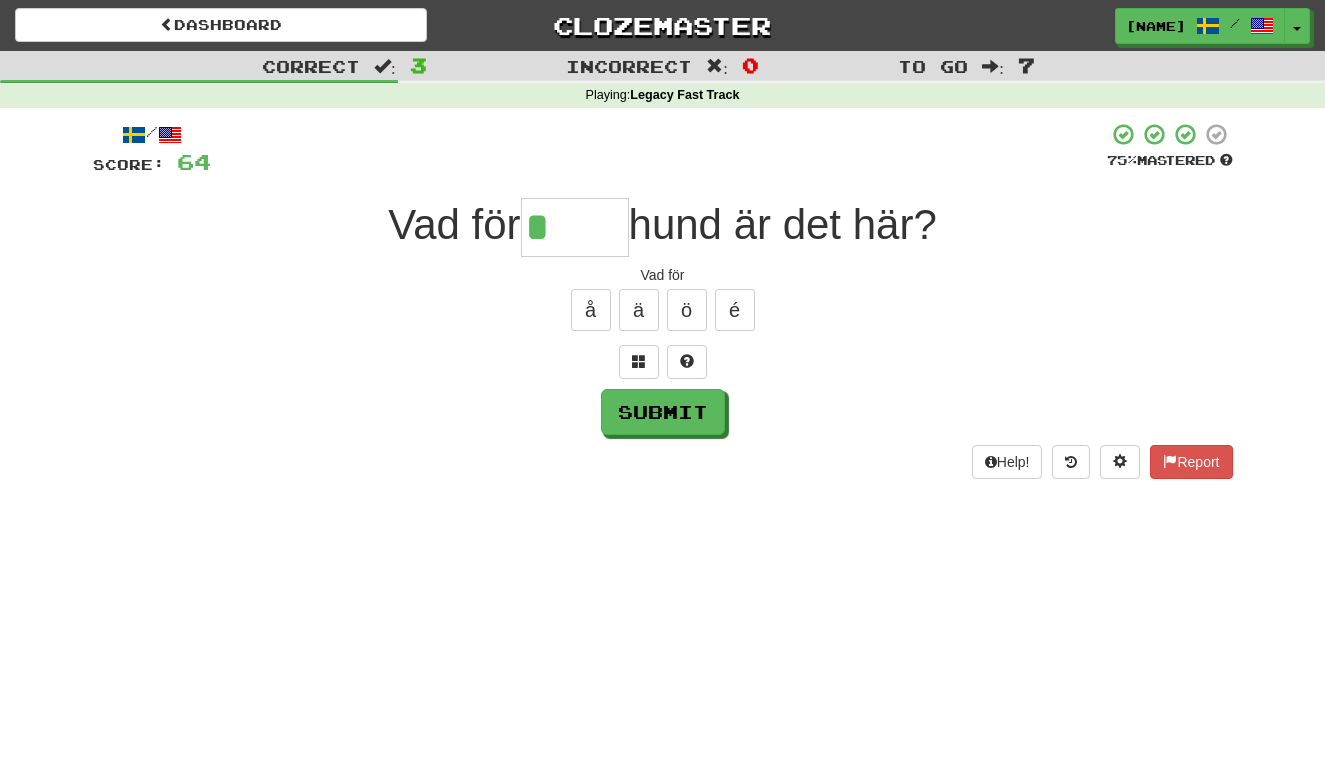 click on "å" at bounding box center (591, 310) 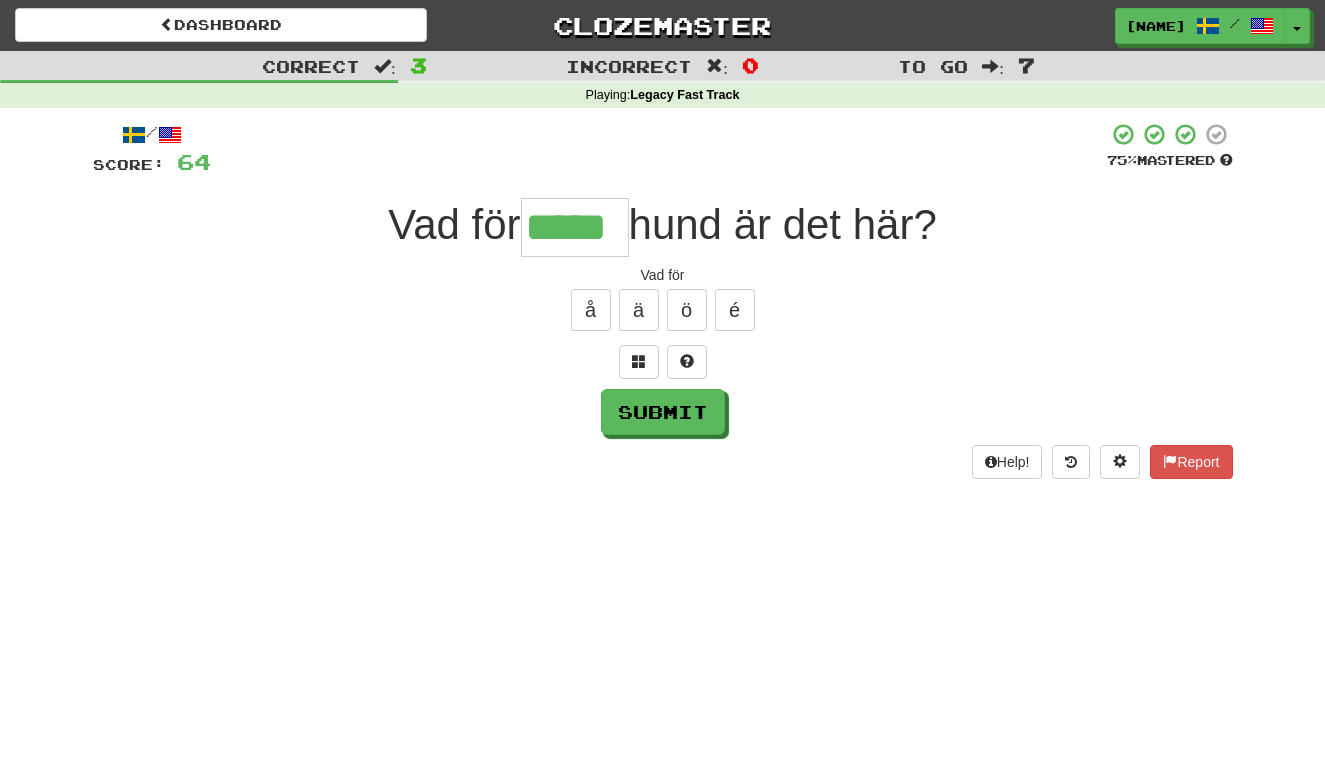 type on "*****" 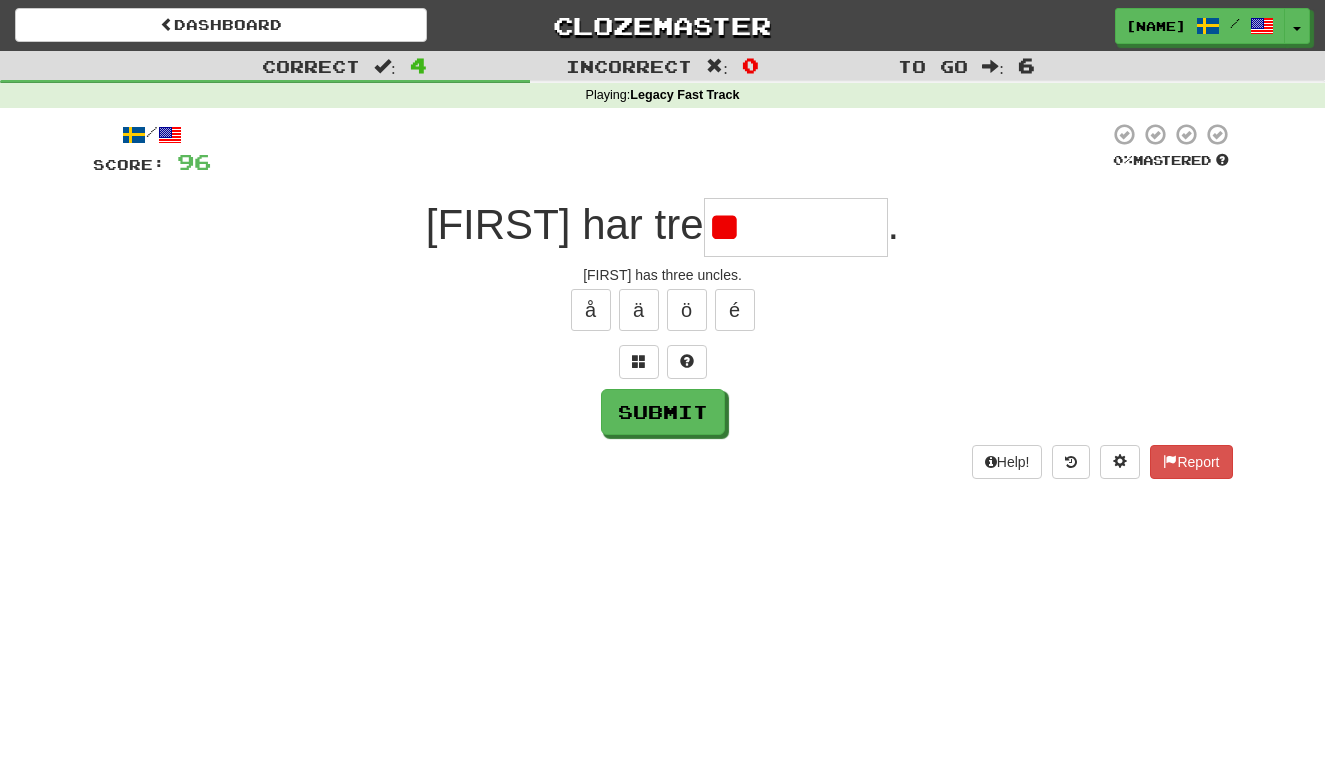 type on "*" 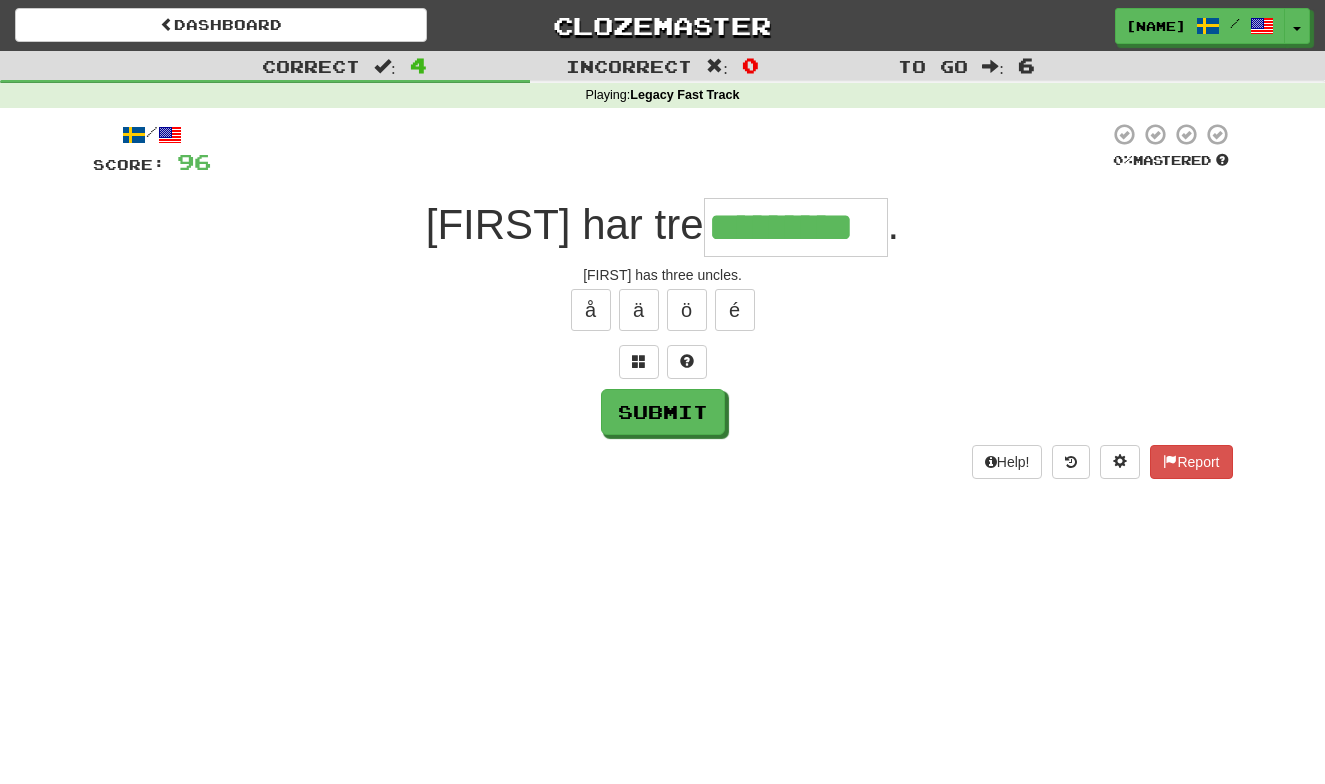 type on "*********" 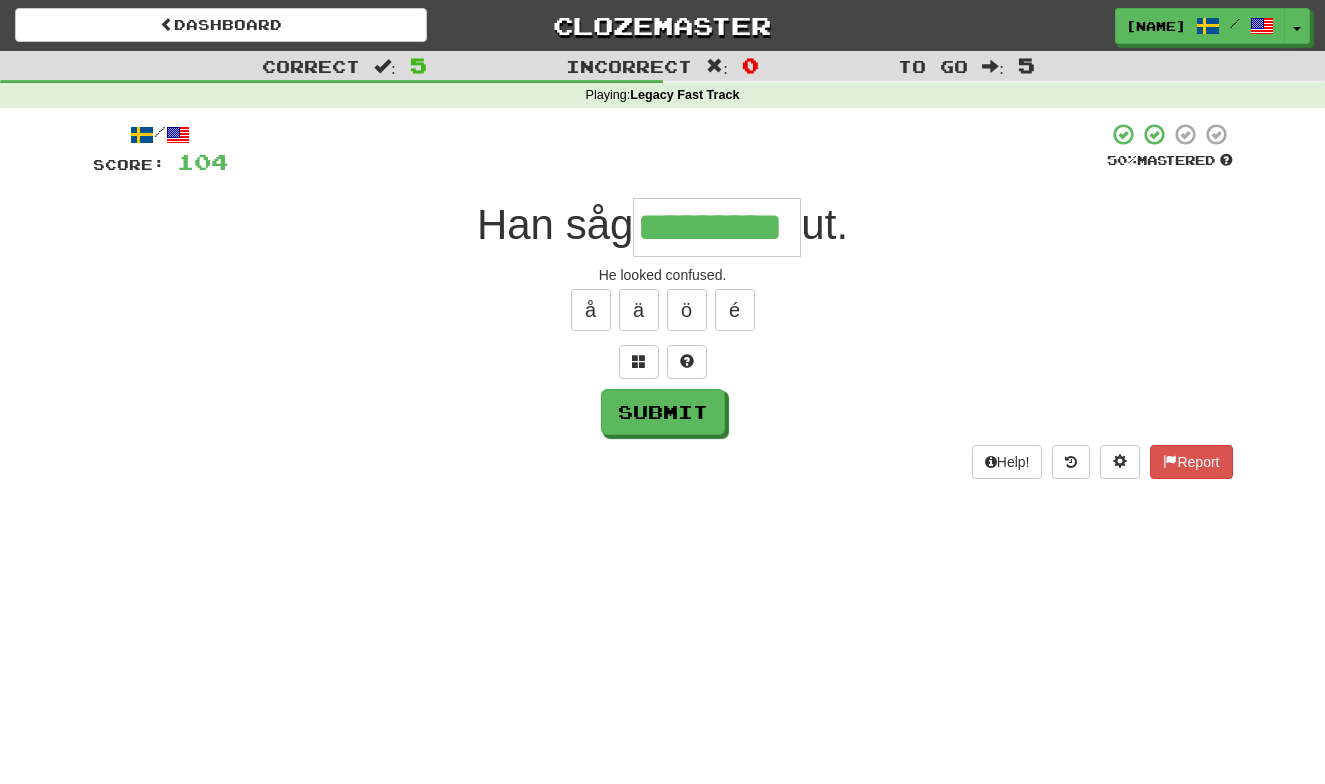 type on "*********" 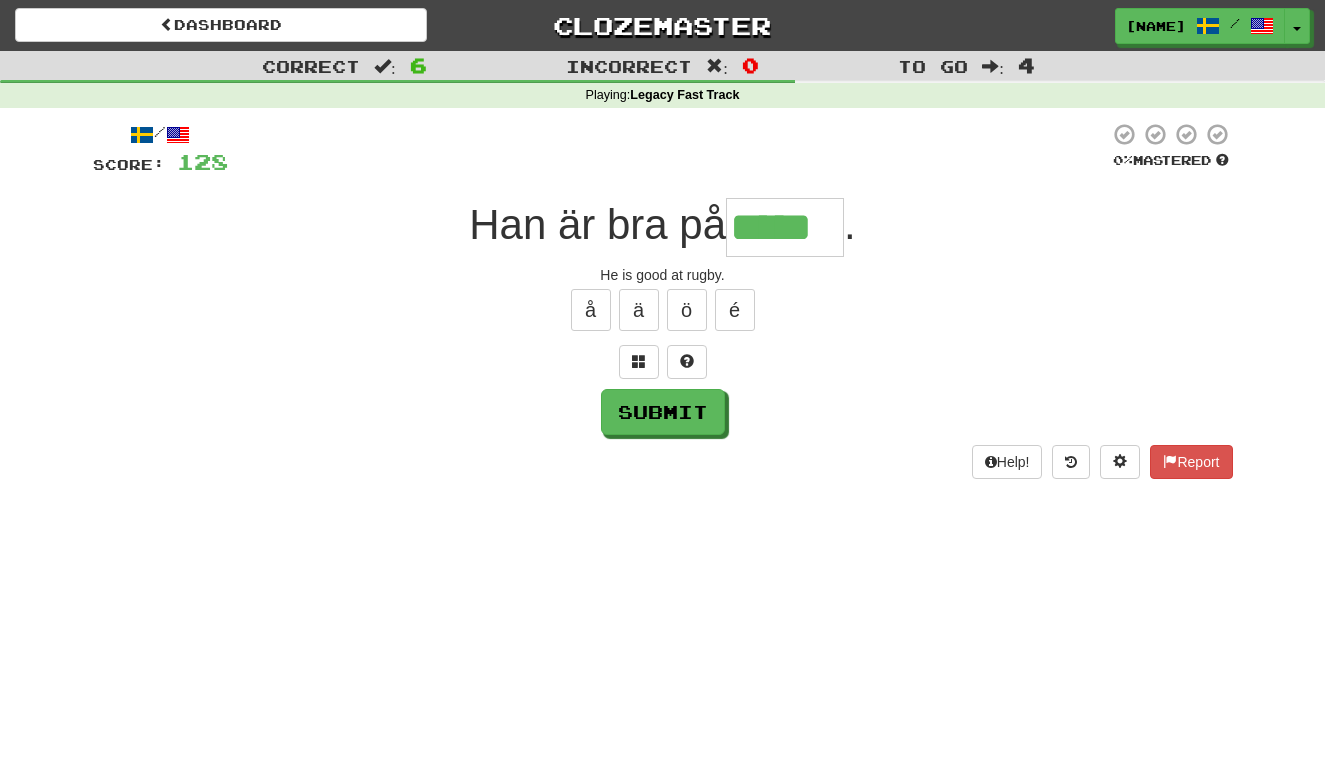 type on "*****" 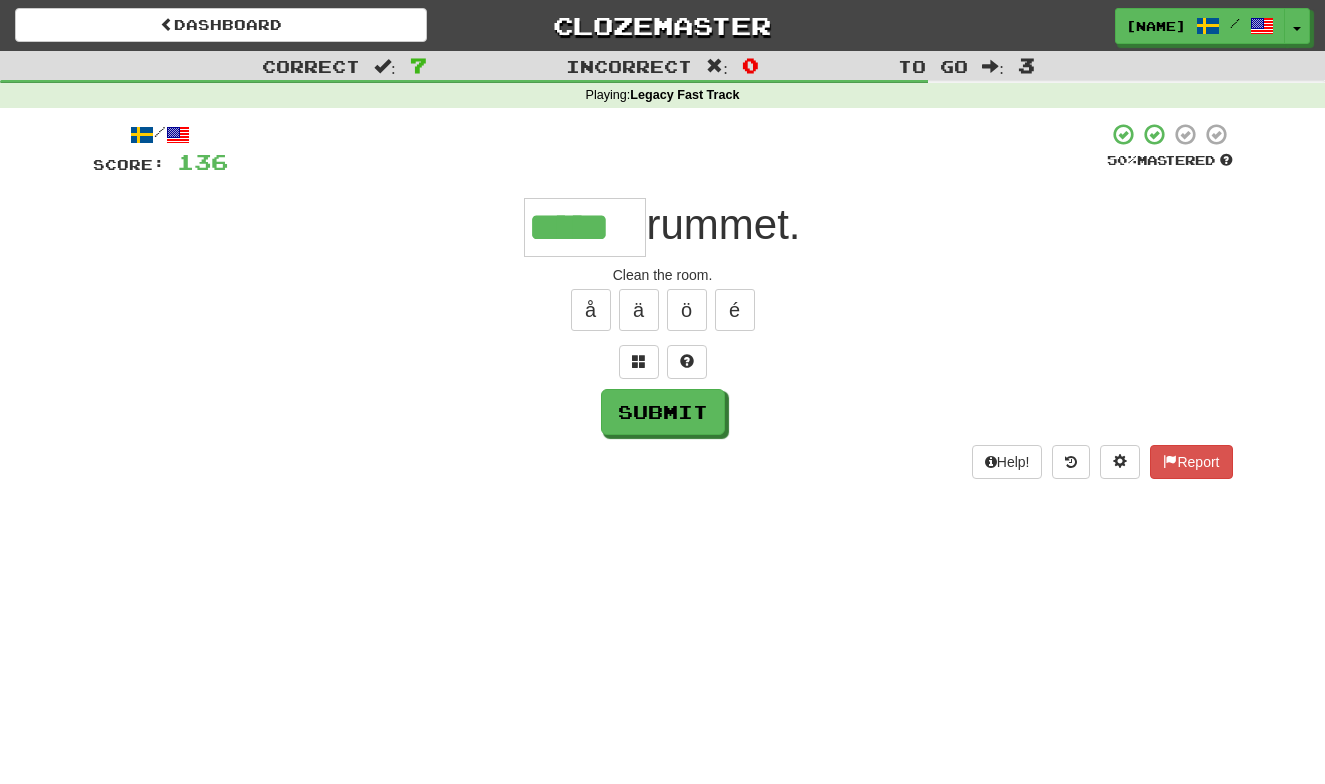 type on "*****" 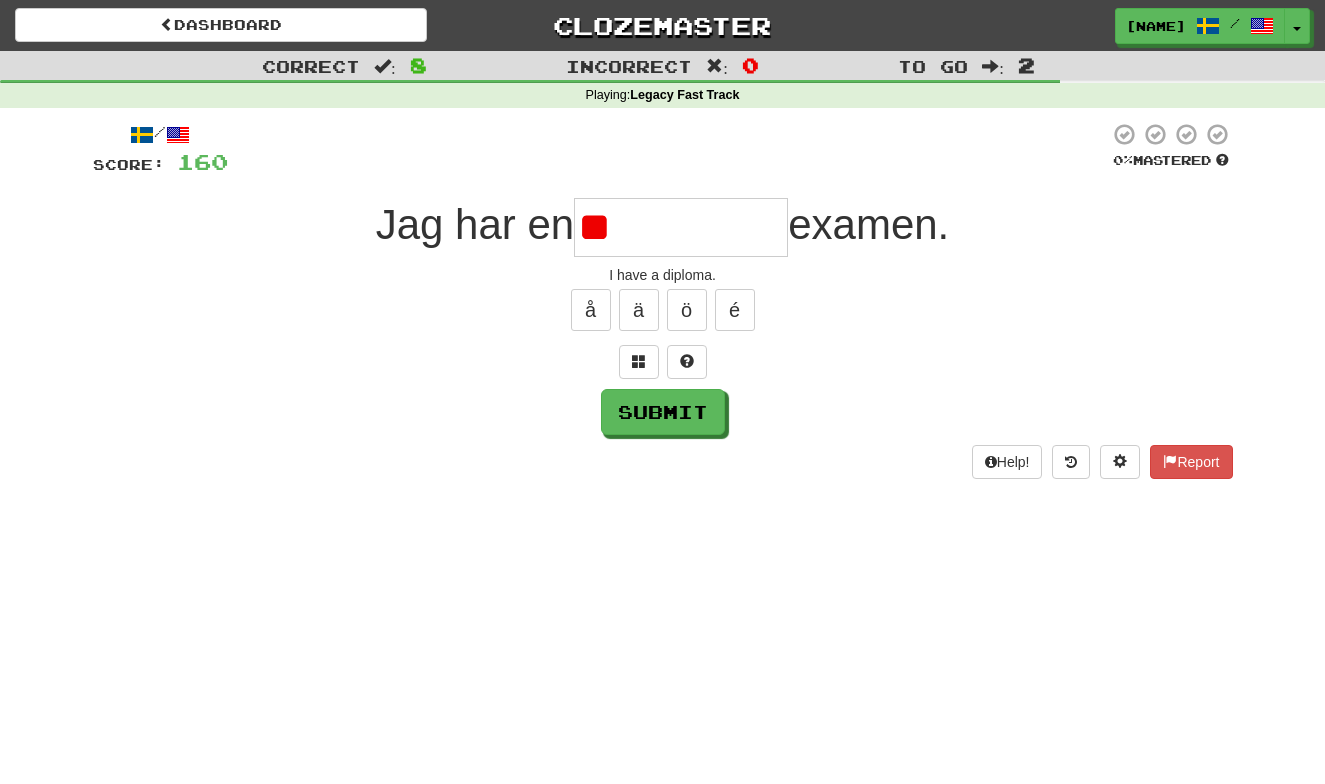type on "*" 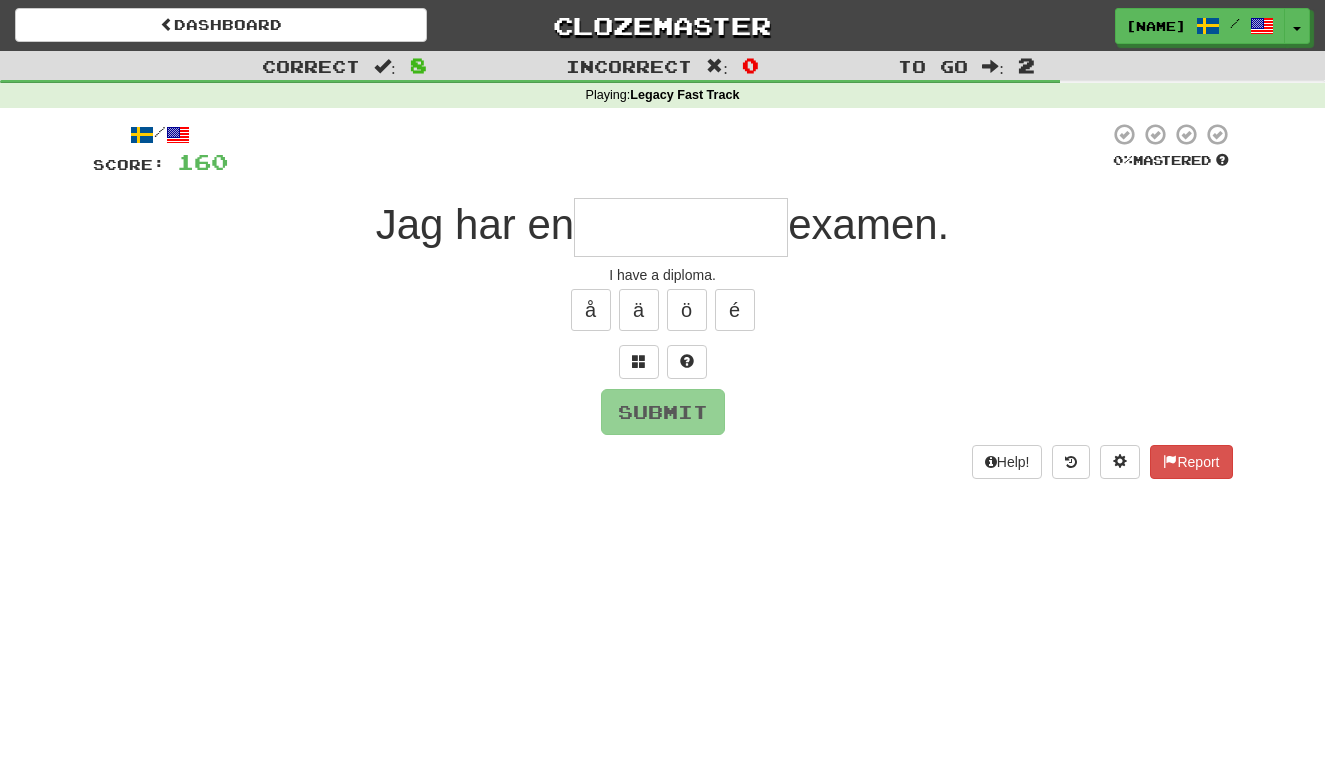 type on "*" 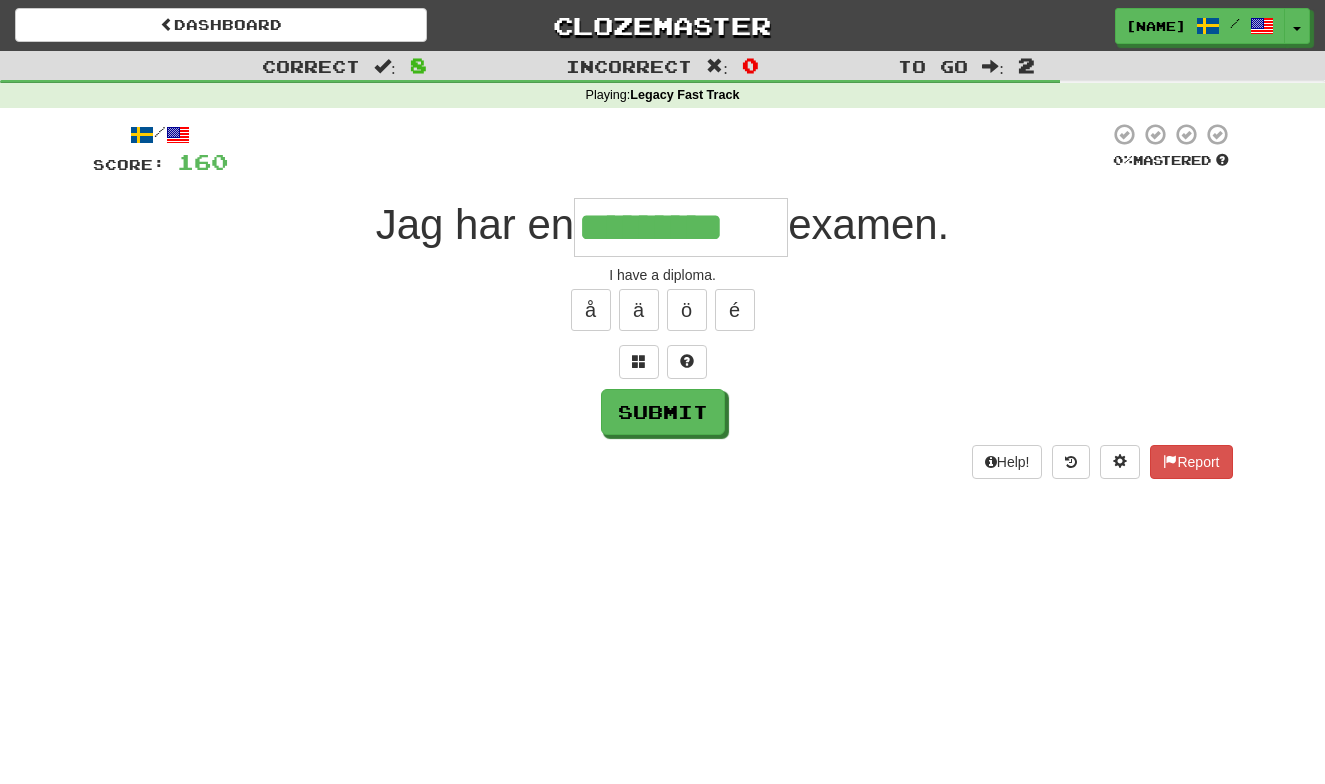 type on "*********" 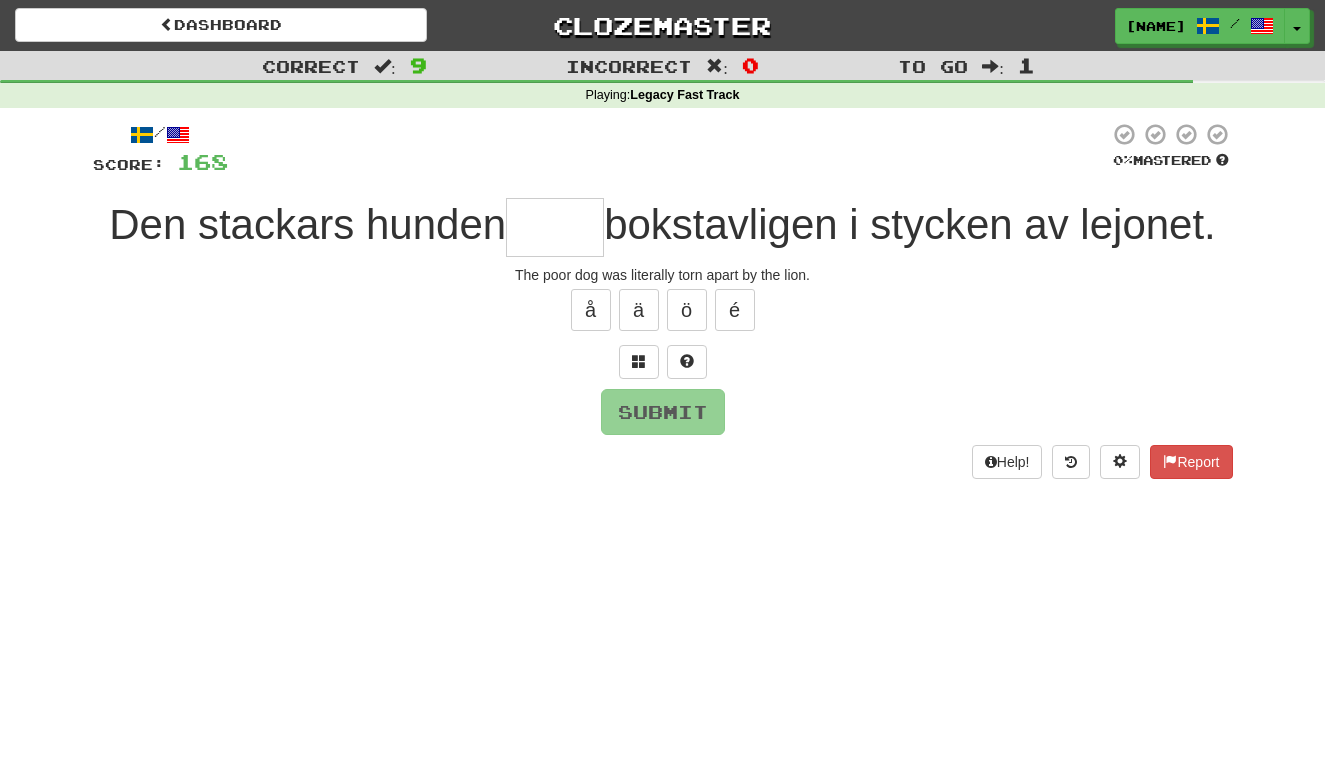 type on "*" 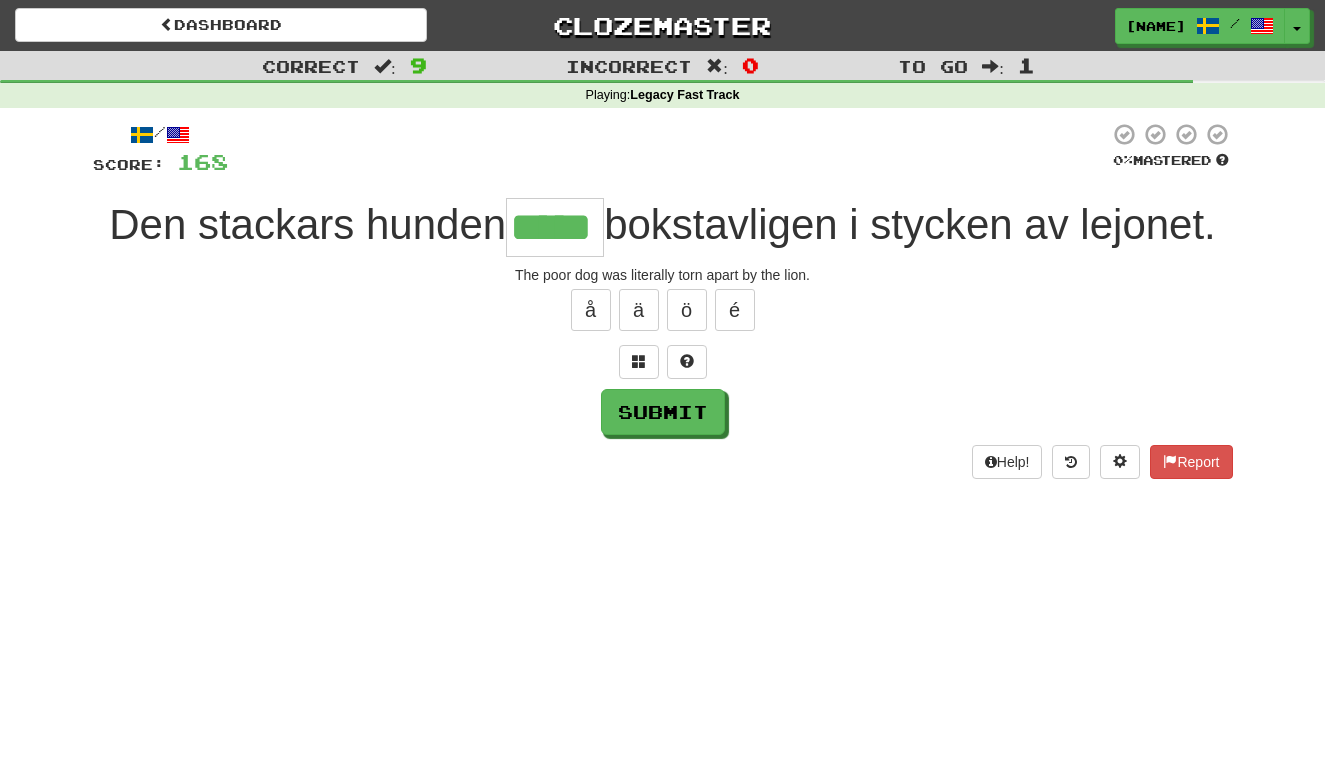 type on "*****" 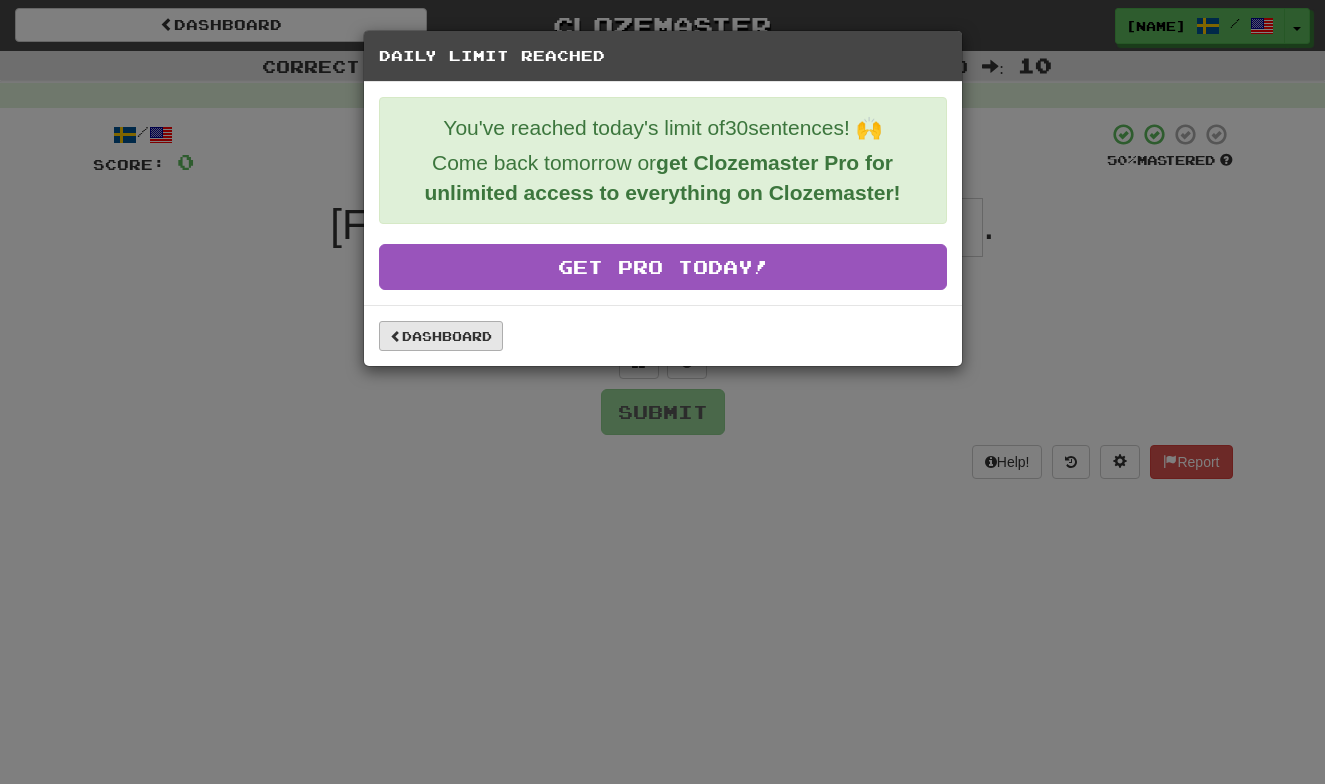 click on "Dashboard" at bounding box center [441, 336] 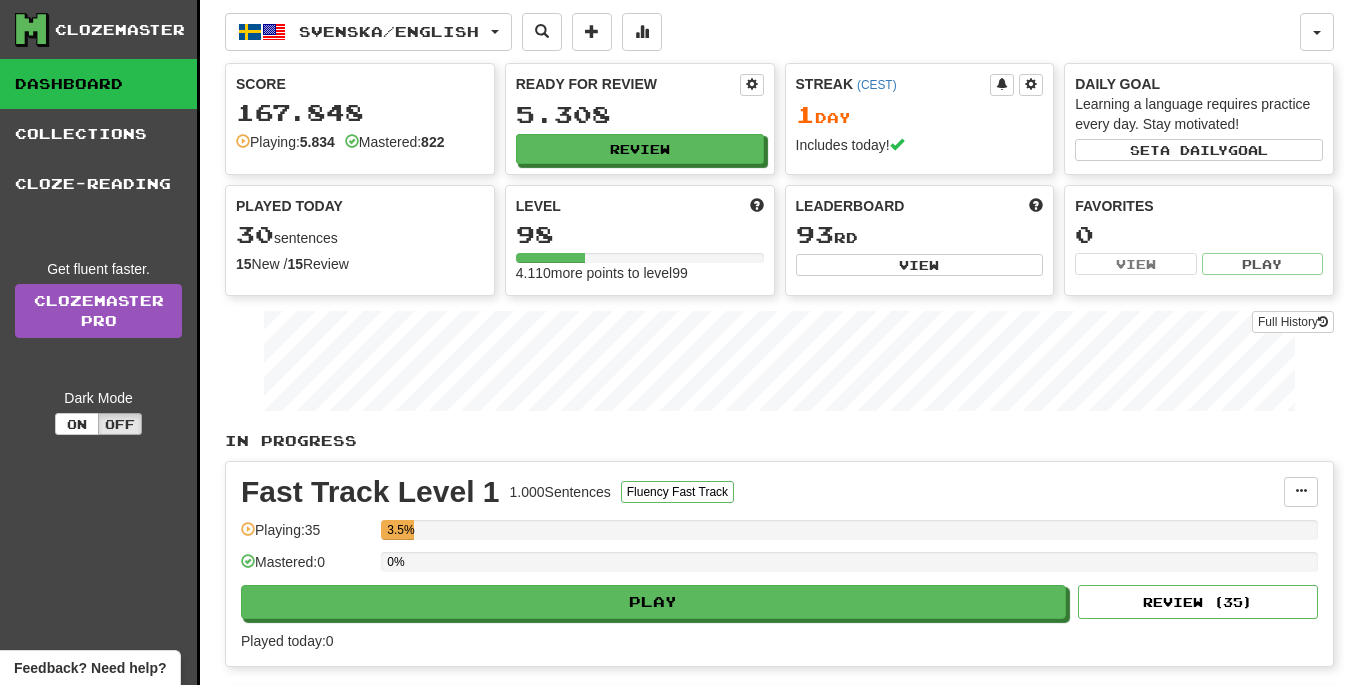 scroll, scrollTop: 0, scrollLeft: 0, axis: both 